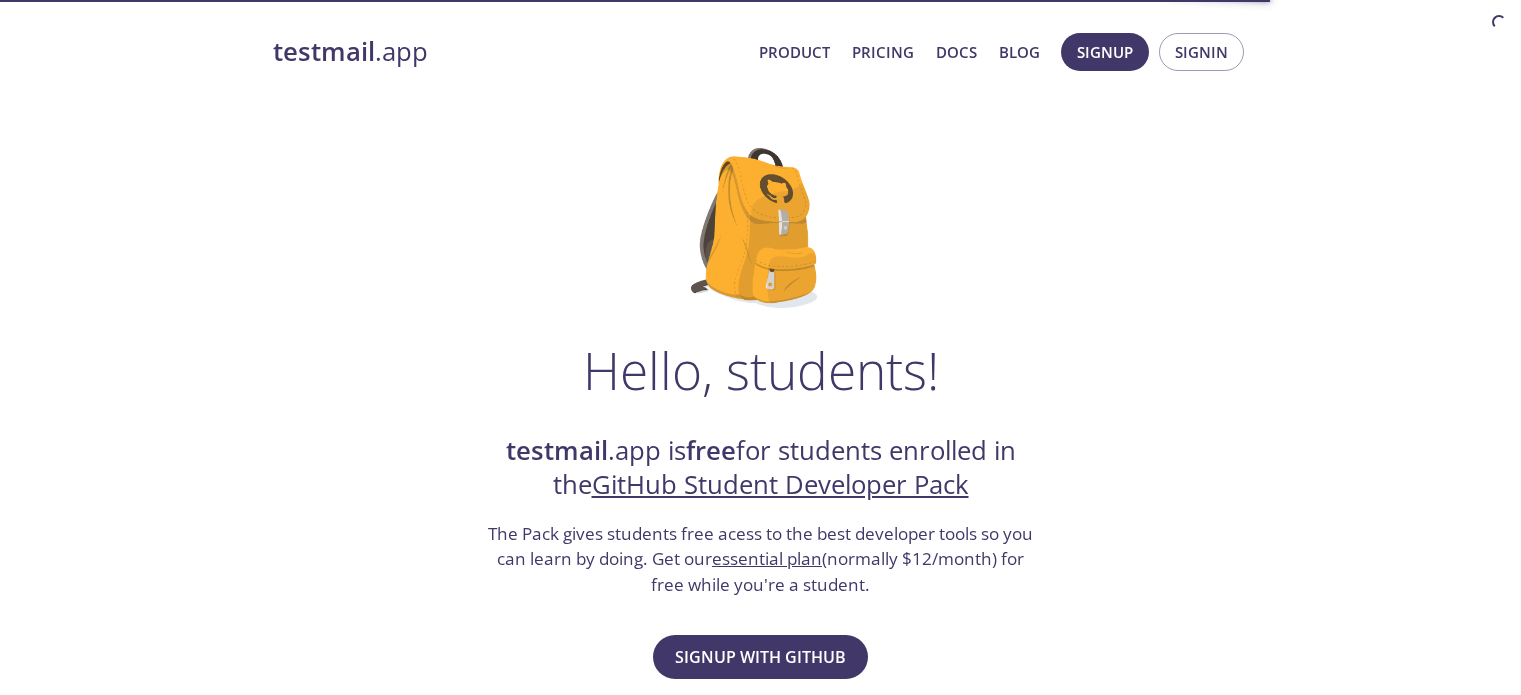 scroll, scrollTop: 0, scrollLeft: 0, axis: both 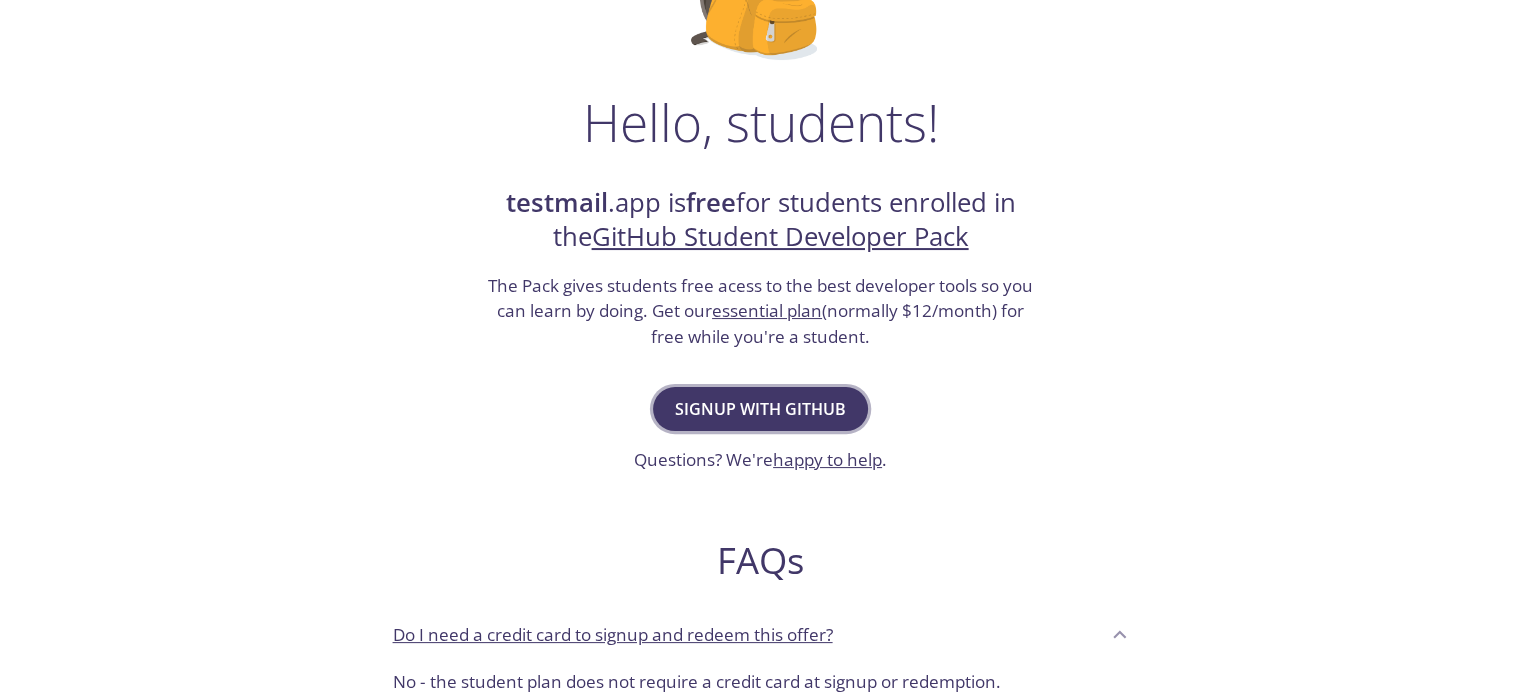 click on "Signup with GitHub" at bounding box center (760, 409) 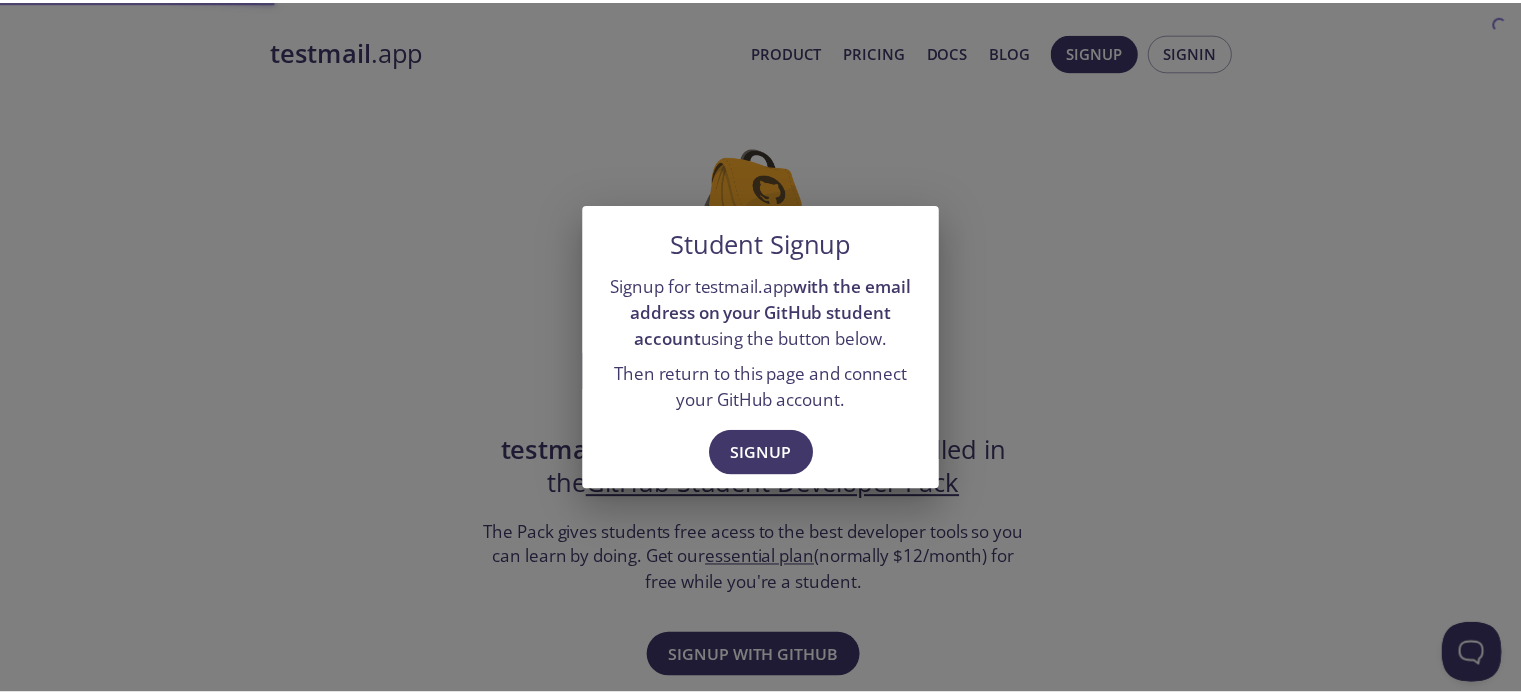 scroll, scrollTop: 0, scrollLeft: 0, axis: both 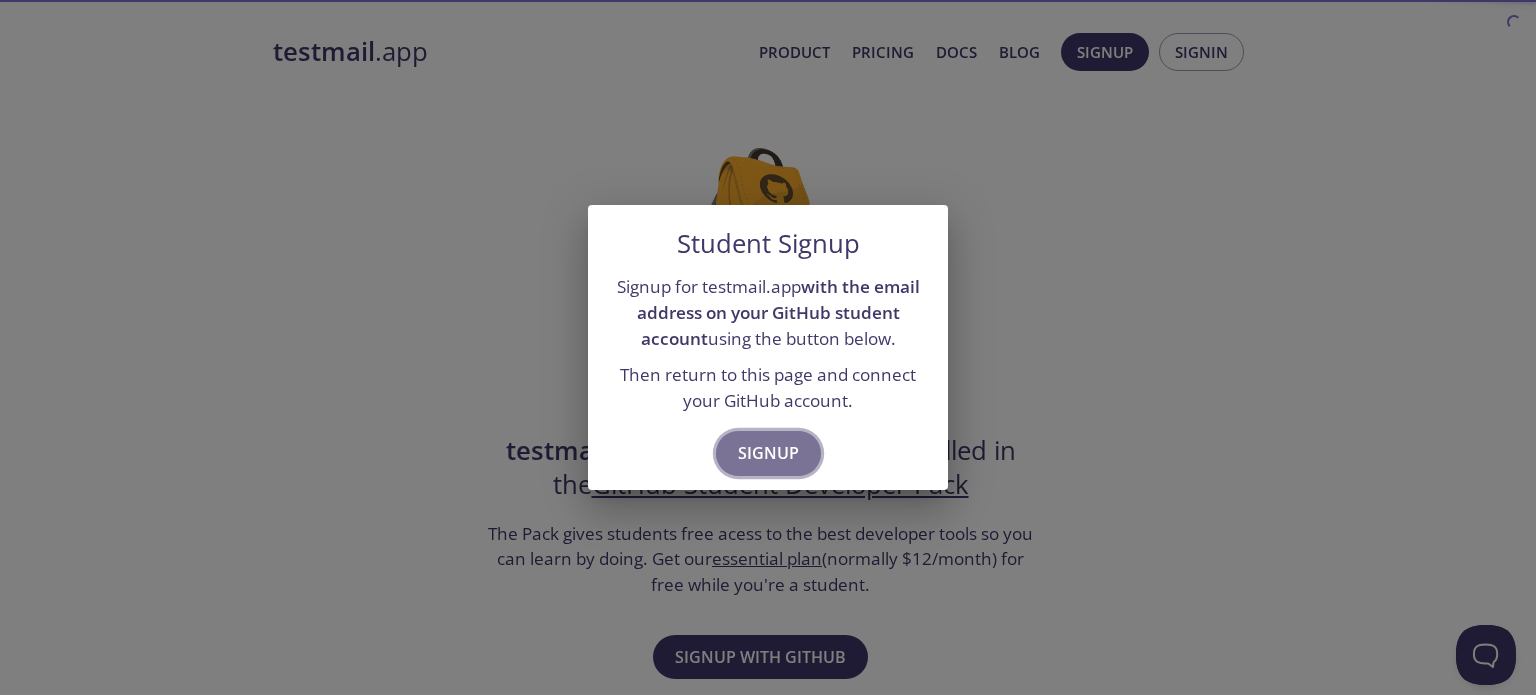 click on "Signup" at bounding box center (768, 453) 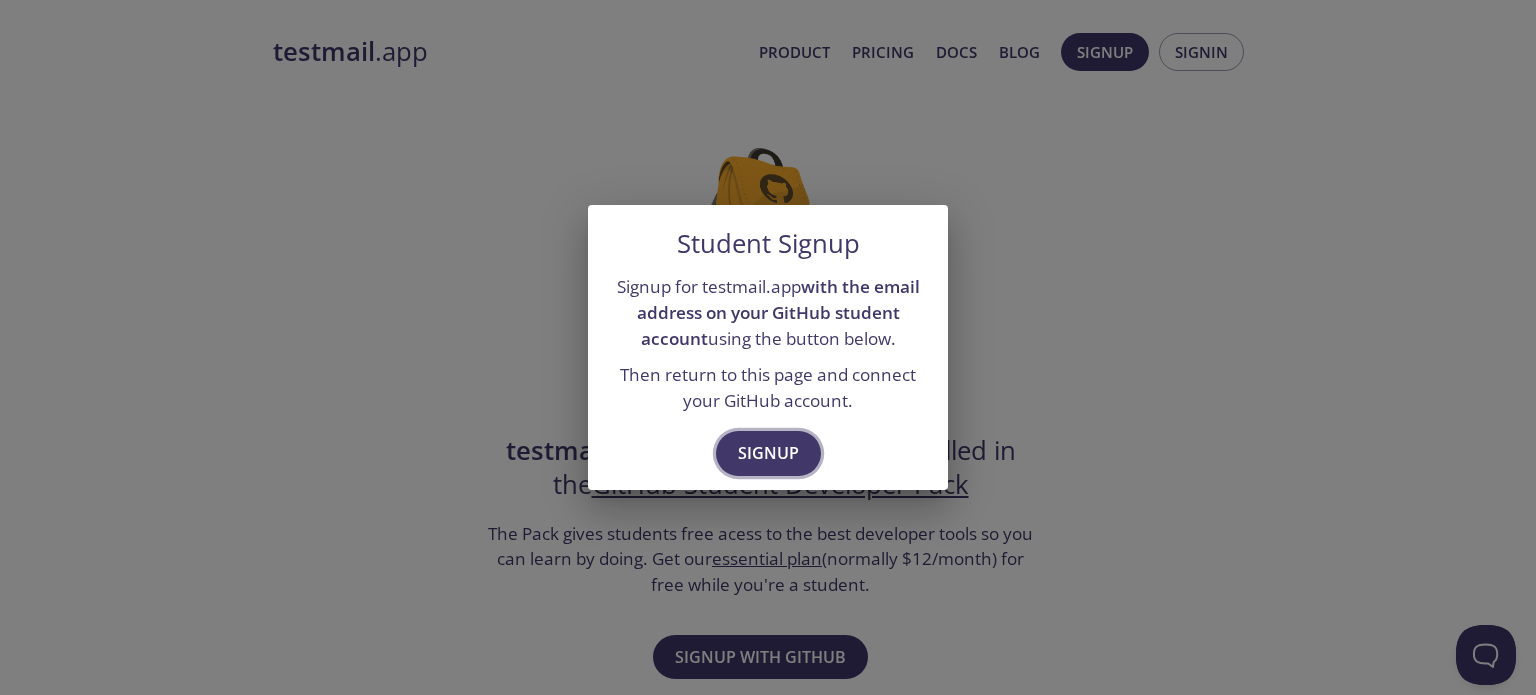 click on "Signup" at bounding box center [768, 453] 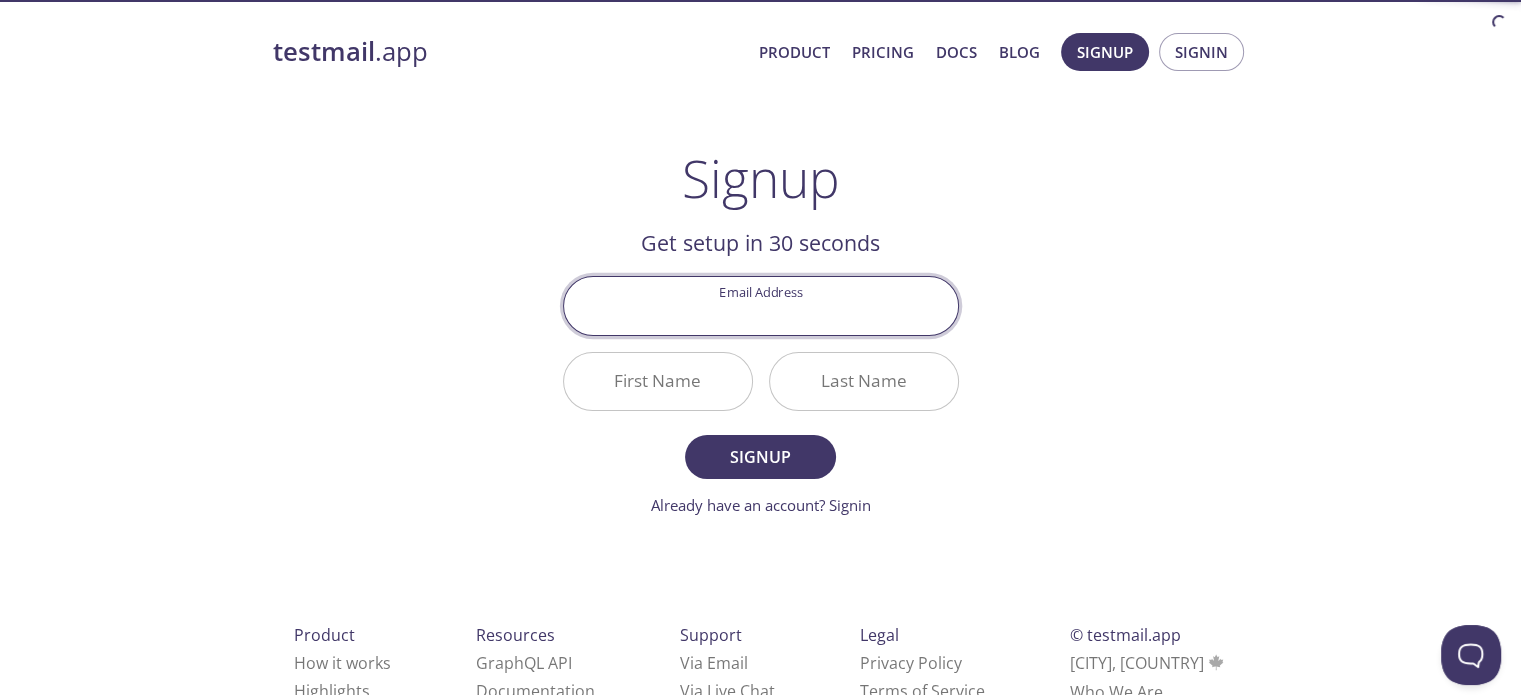 click on "Email Address" at bounding box center [761, 305] 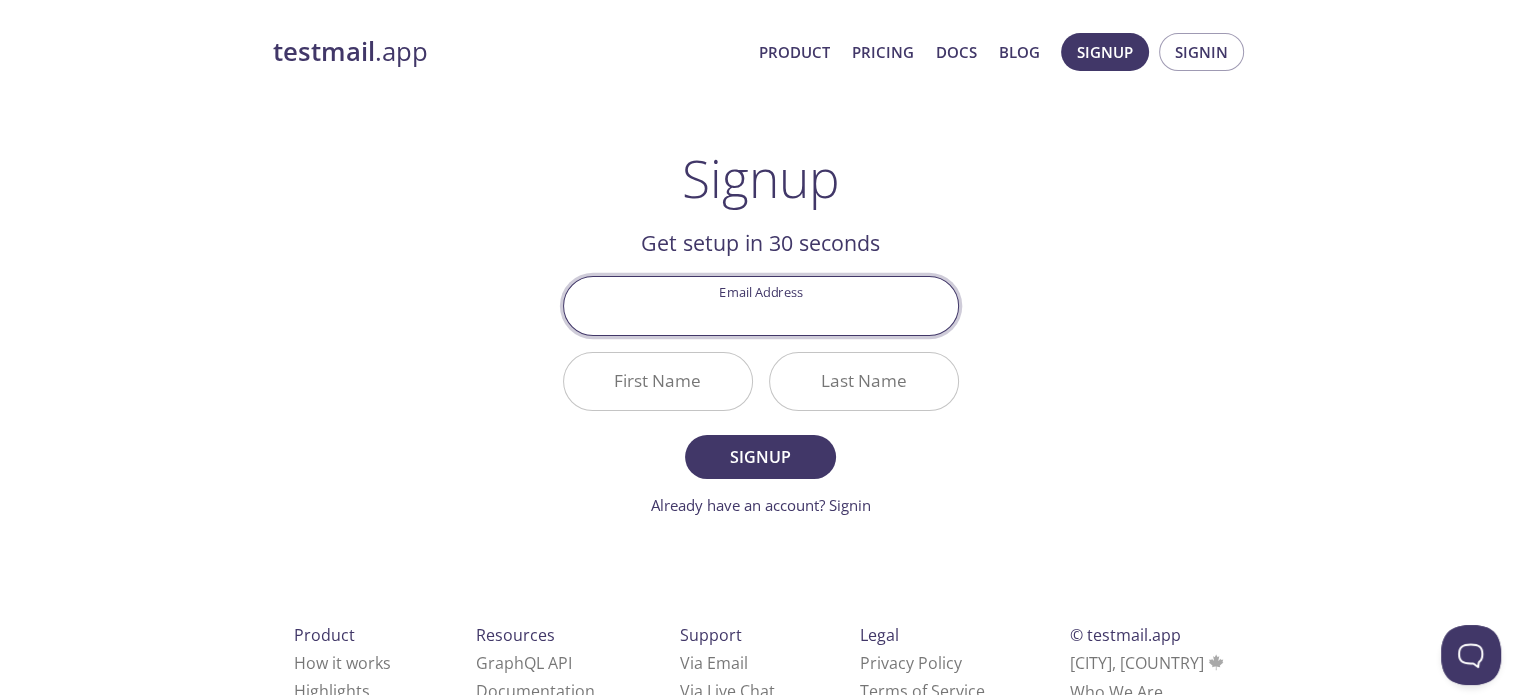 type on "[EMAIL]" 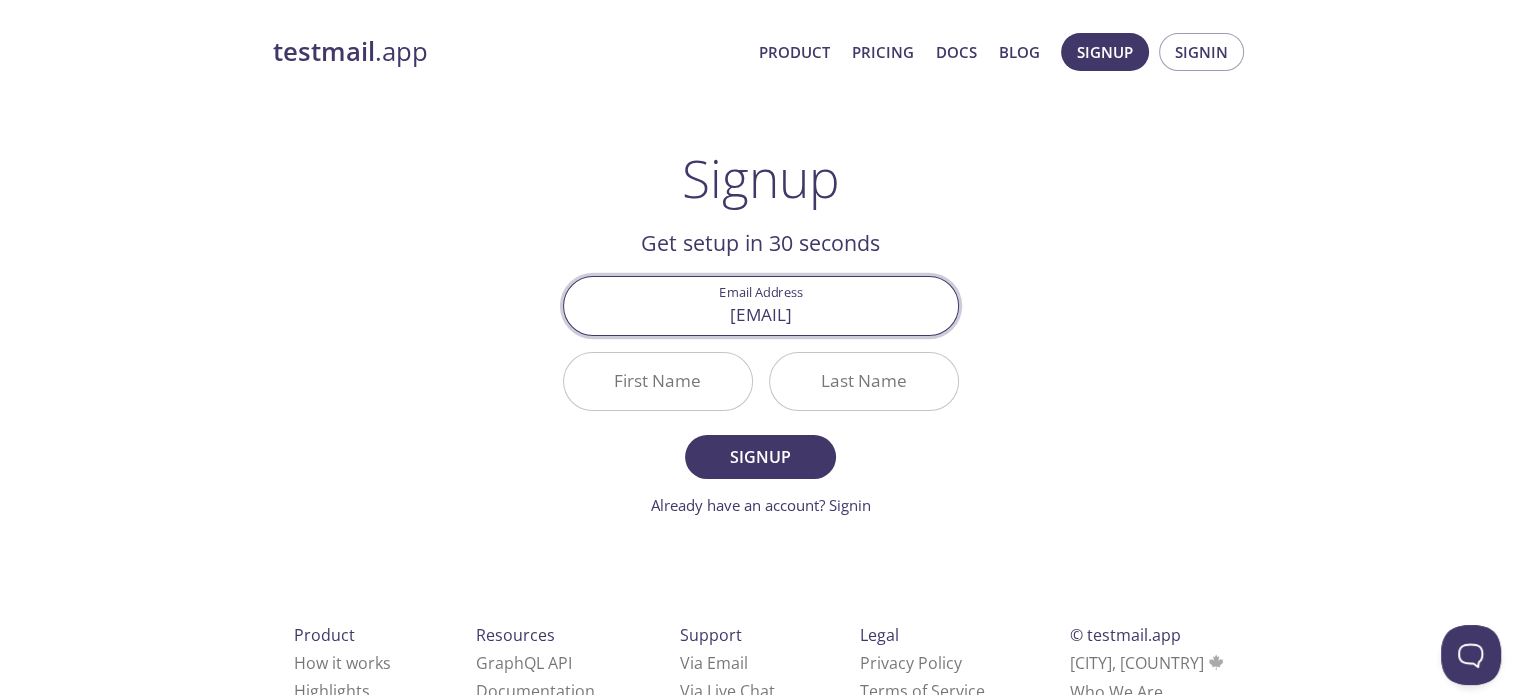 click on "First Name" at bounding box center [658, 381] 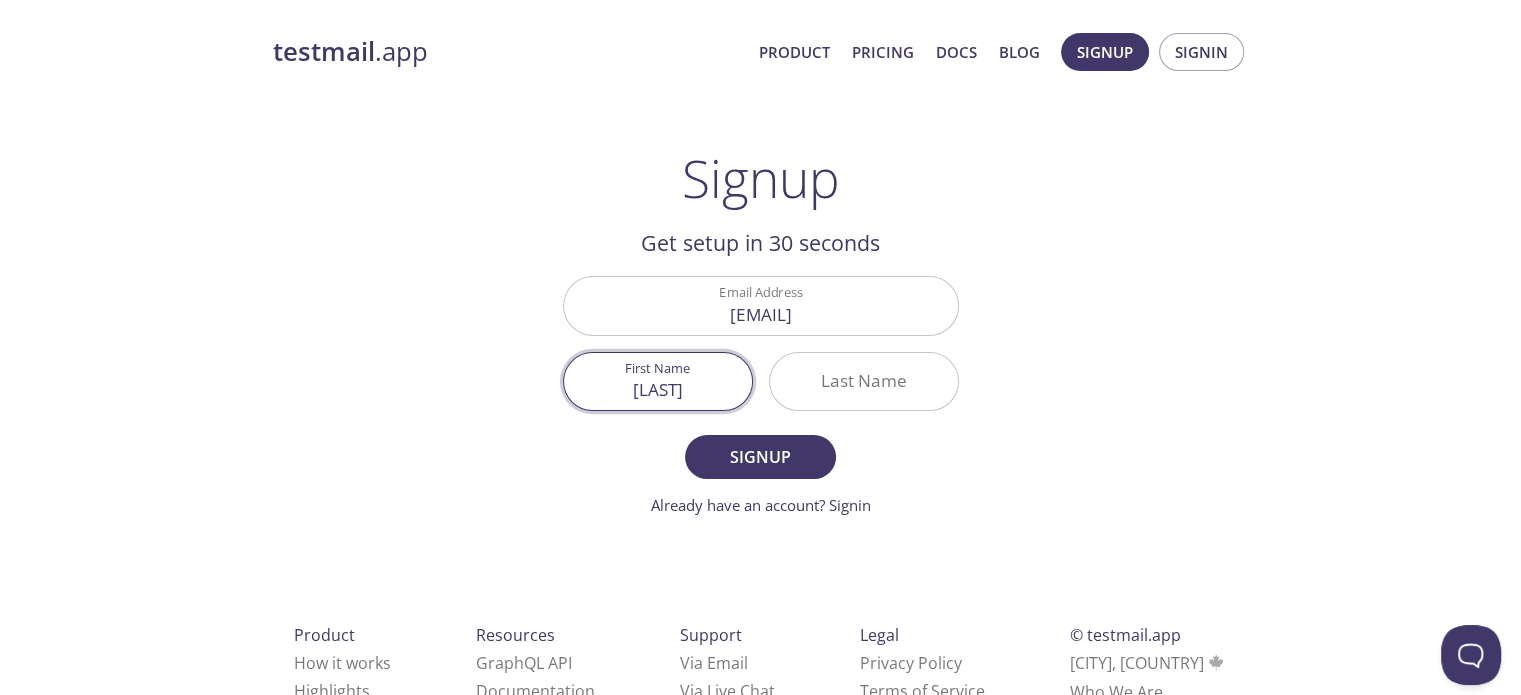 type on "[FIRST]" 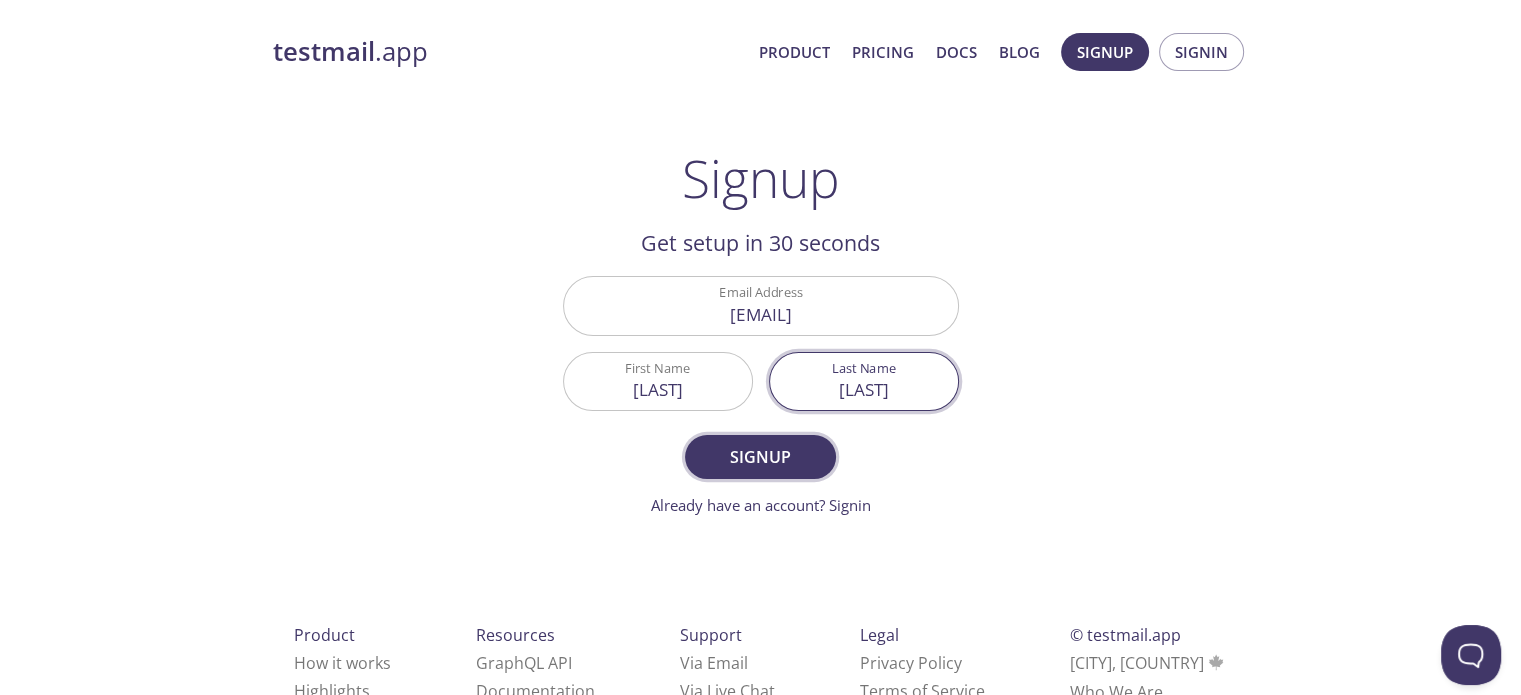 type on "[LAST]" 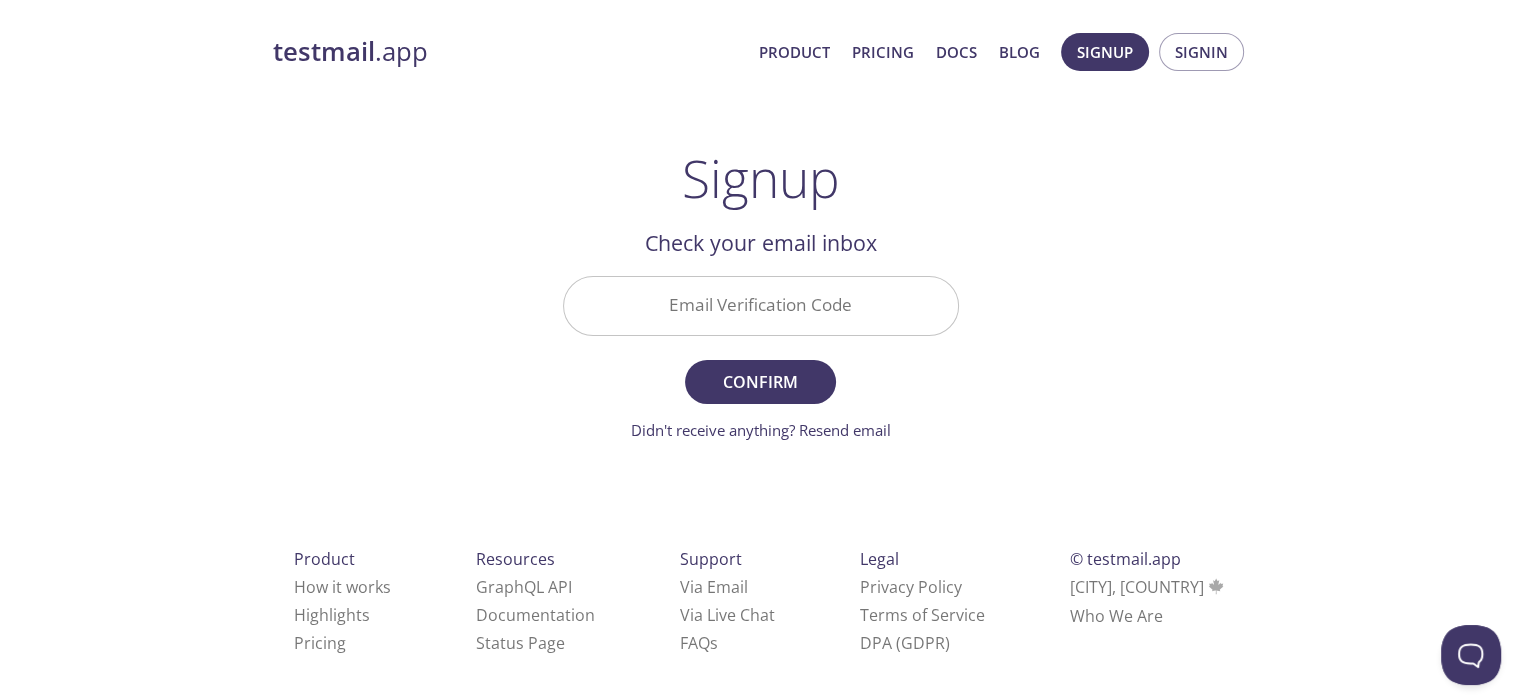 click on "Email Verification Code" at bounding box center (761, 305) 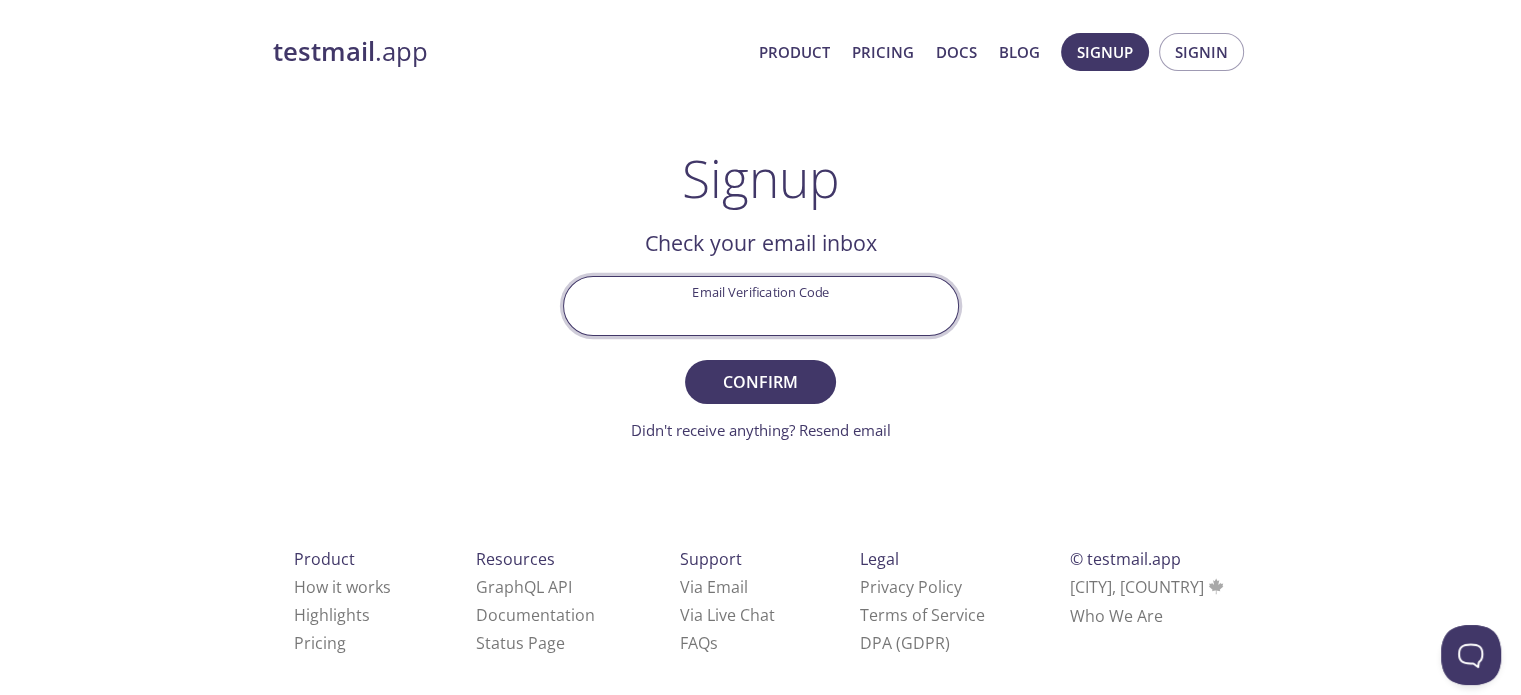 paste on "QR4WDLP" 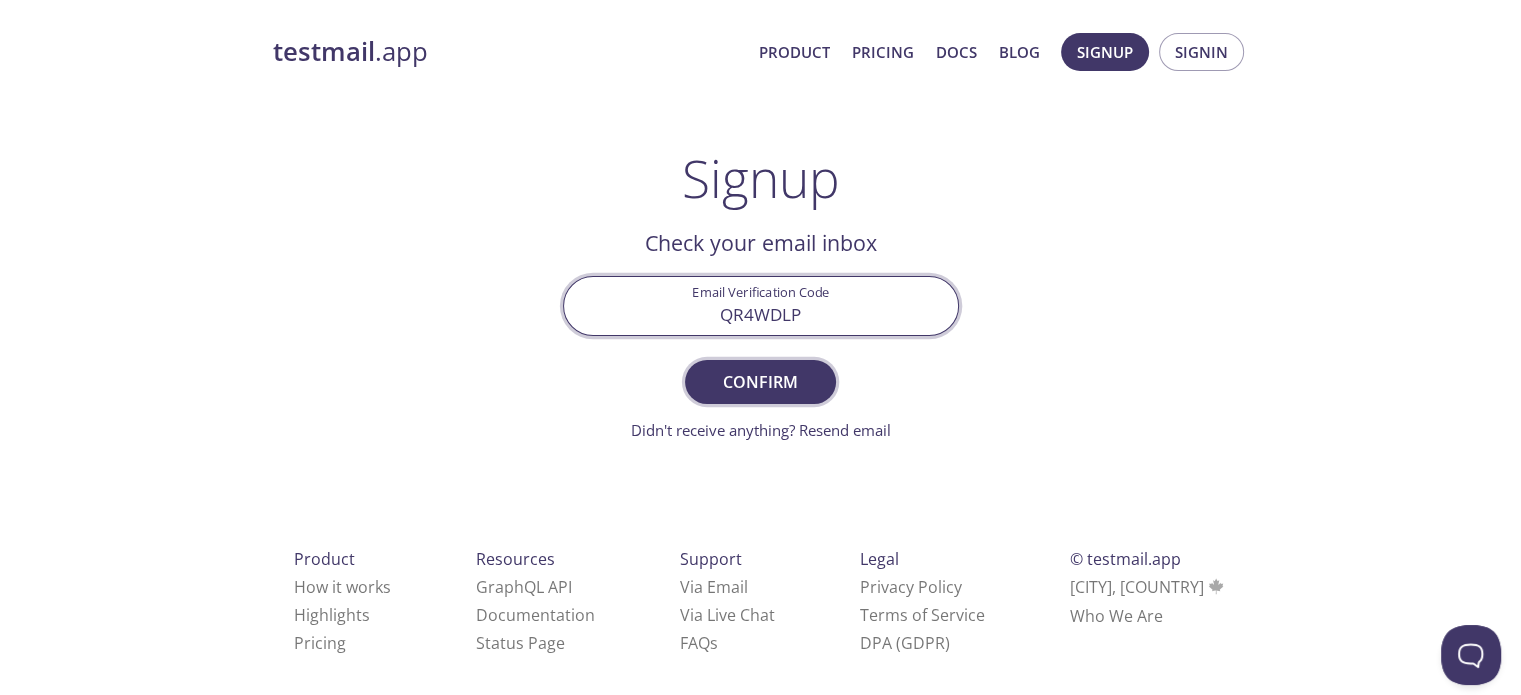 type on "QR4WDLP" 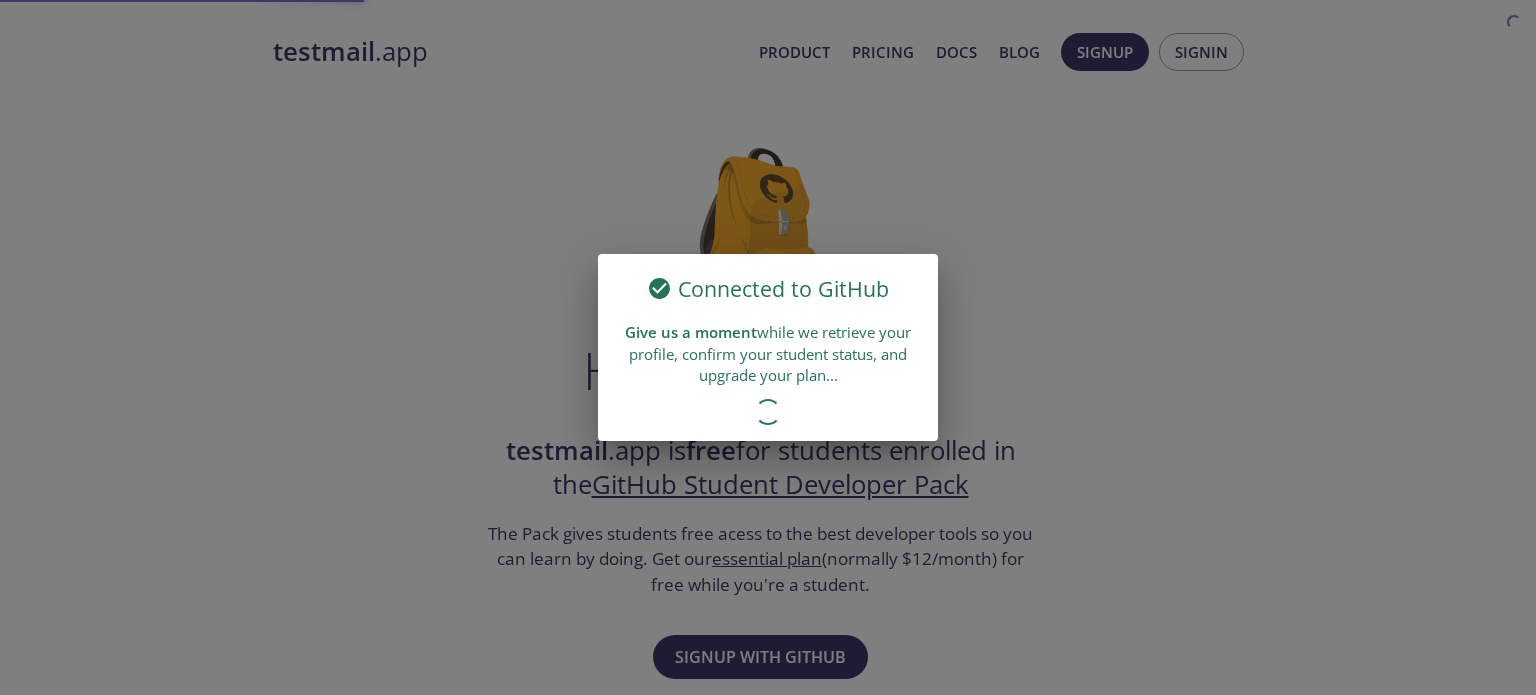 scroll, scrollTop: 0, scrollLeft: 0, axis: both 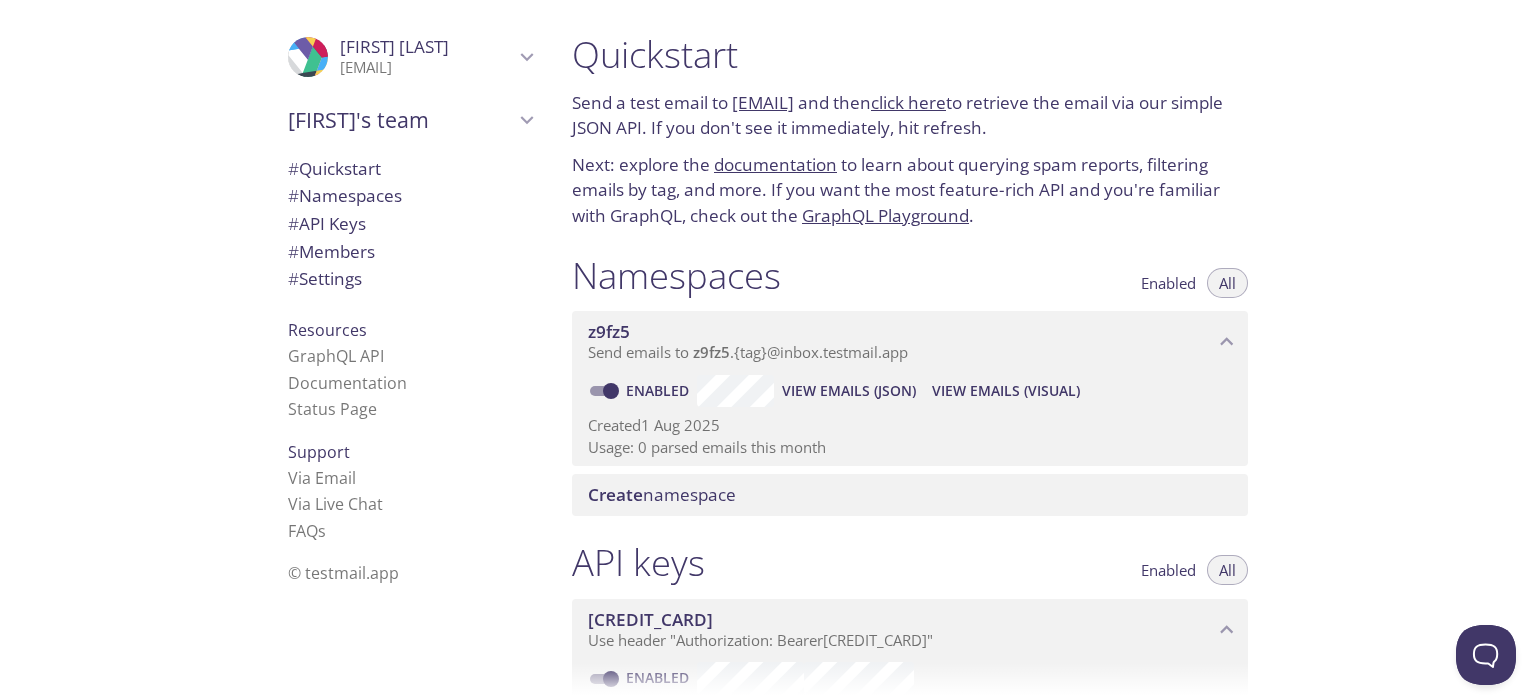 click on "click here" at bounding box center (908, 102) 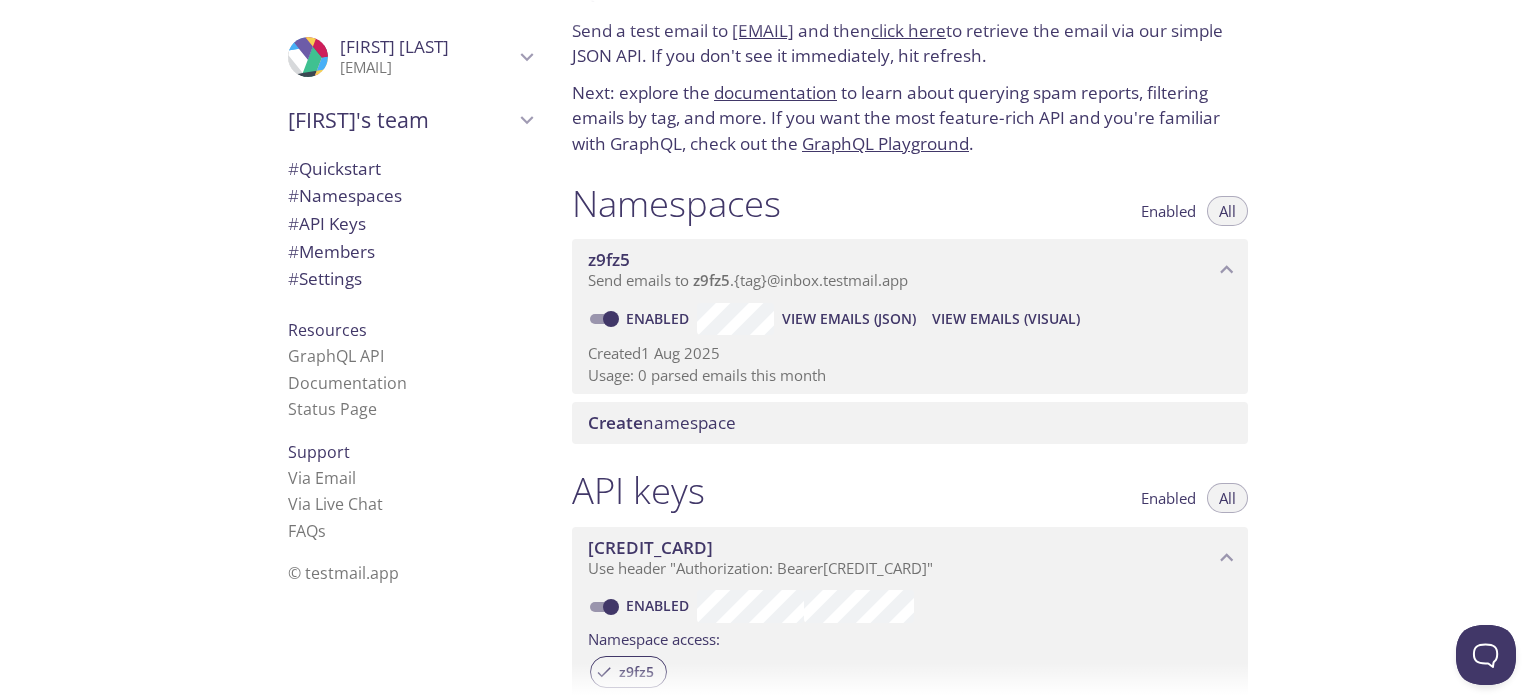 scroll, scrollTop: 75, scrollLeft: 0, axis: vertical 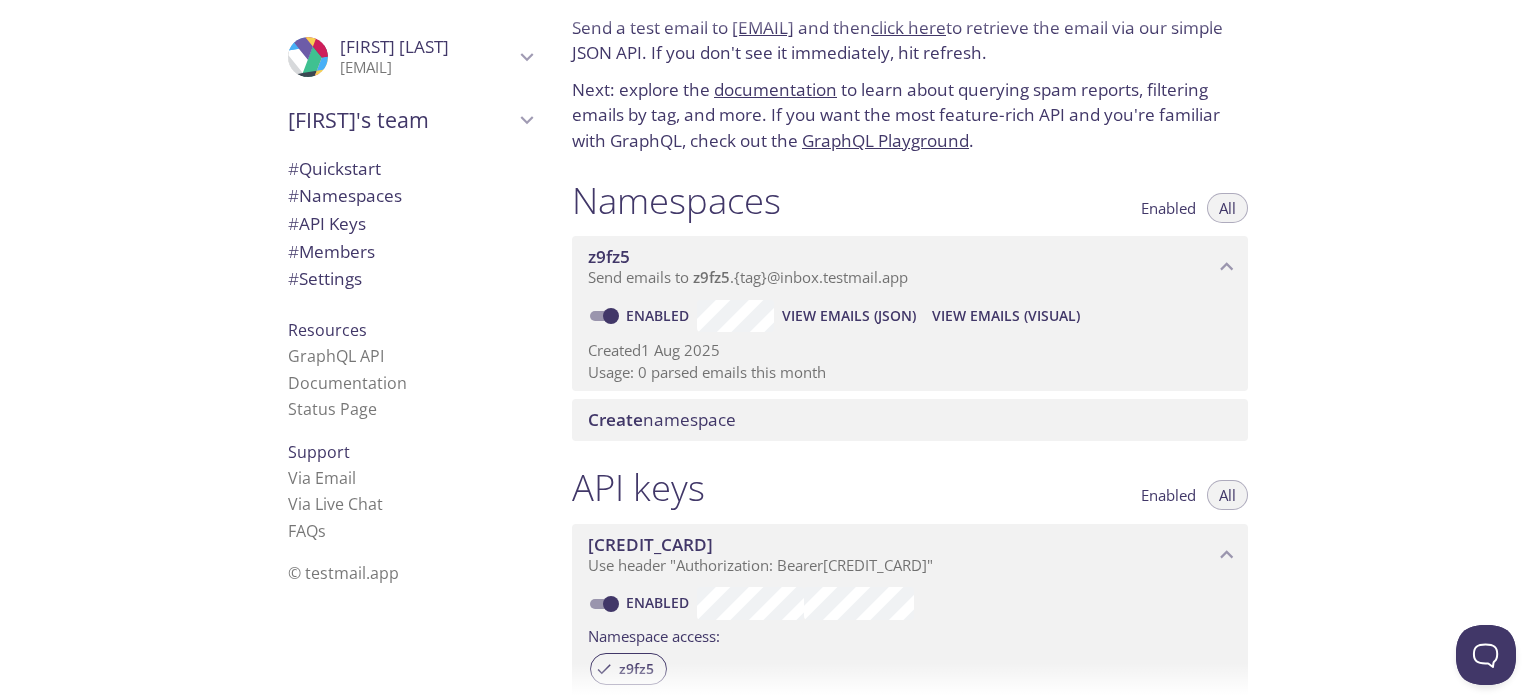 click on "Send emails to   z9fz5 . {tag} @inbox.testmail.app" at bounding box center [748, 277] 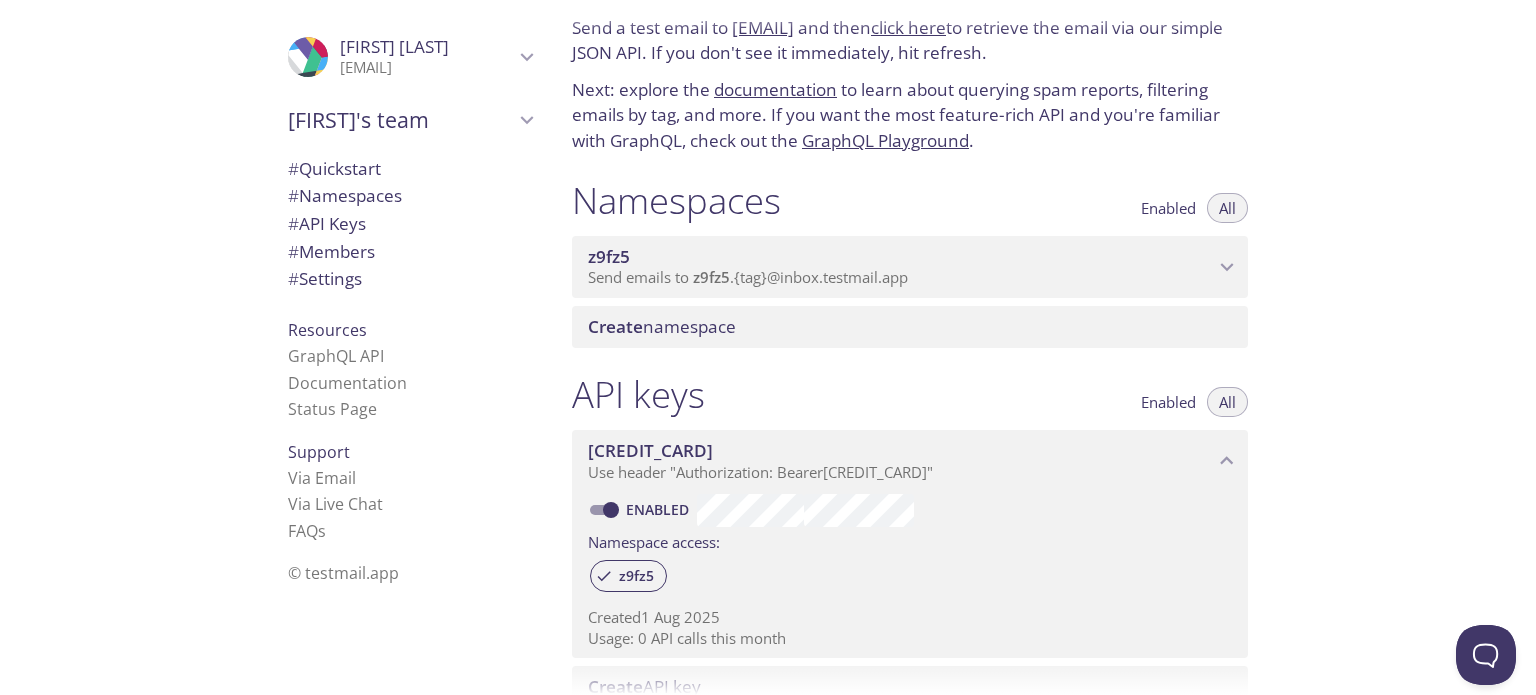 click on "Send emails to   z9fz5 . {tag} @inbox.testmail.app" at bounding box center (748, 277) 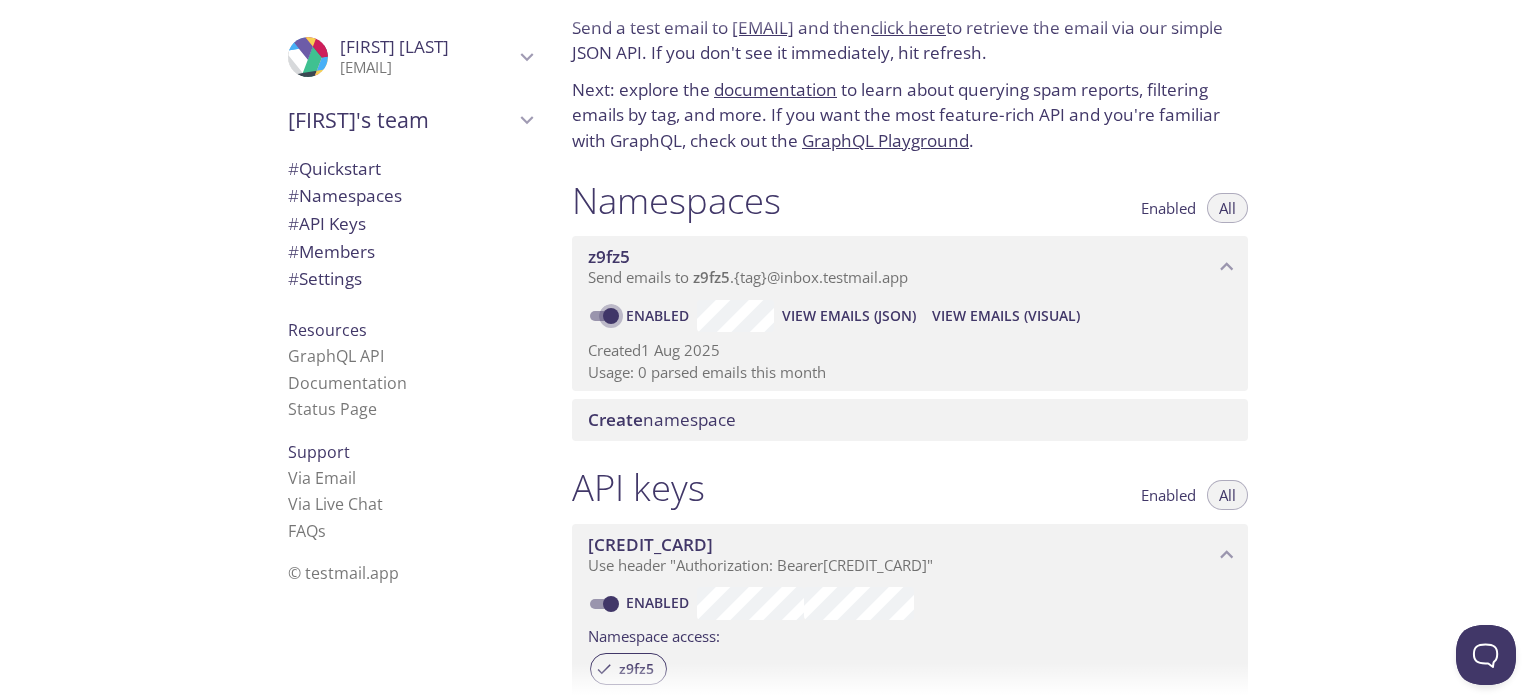 click on "Enabled" at bounding box center (611, 316) 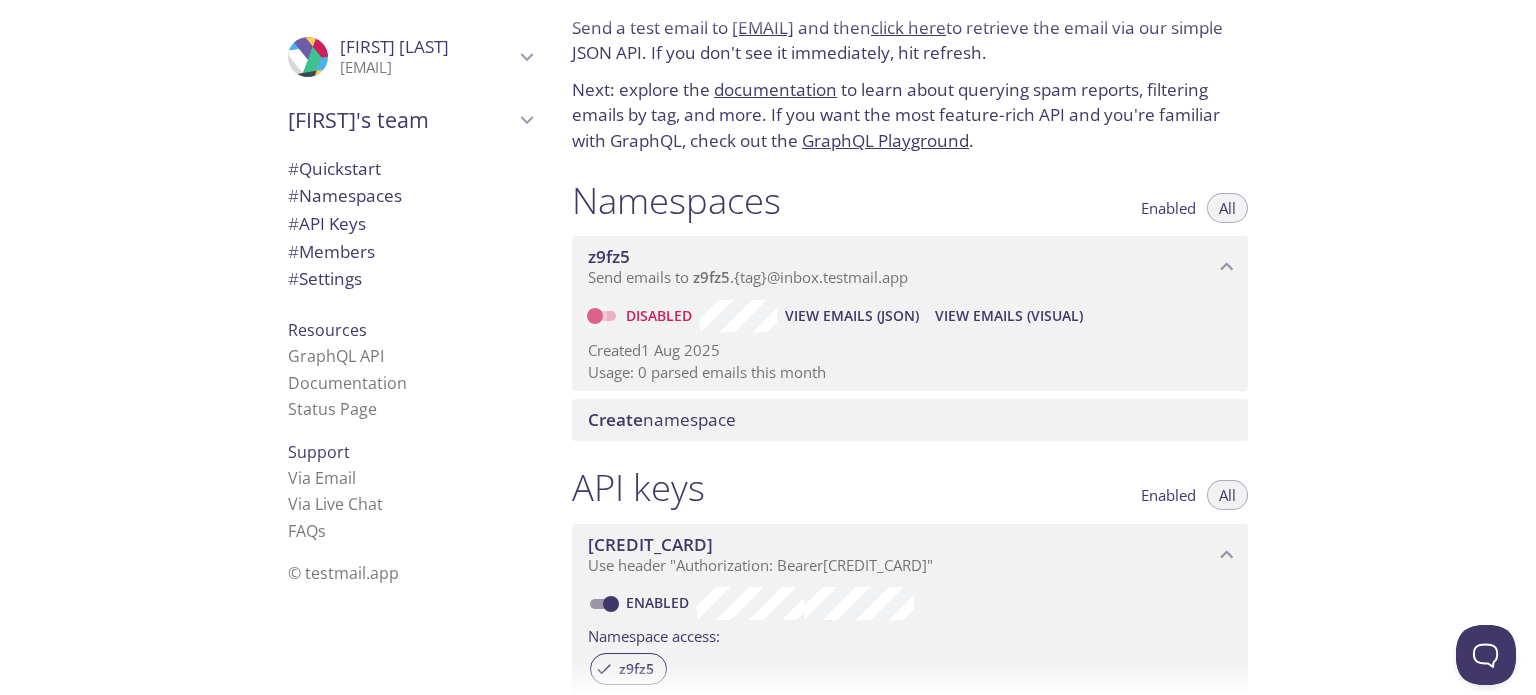 click on "Disabled" at bounding box center [595, 316] 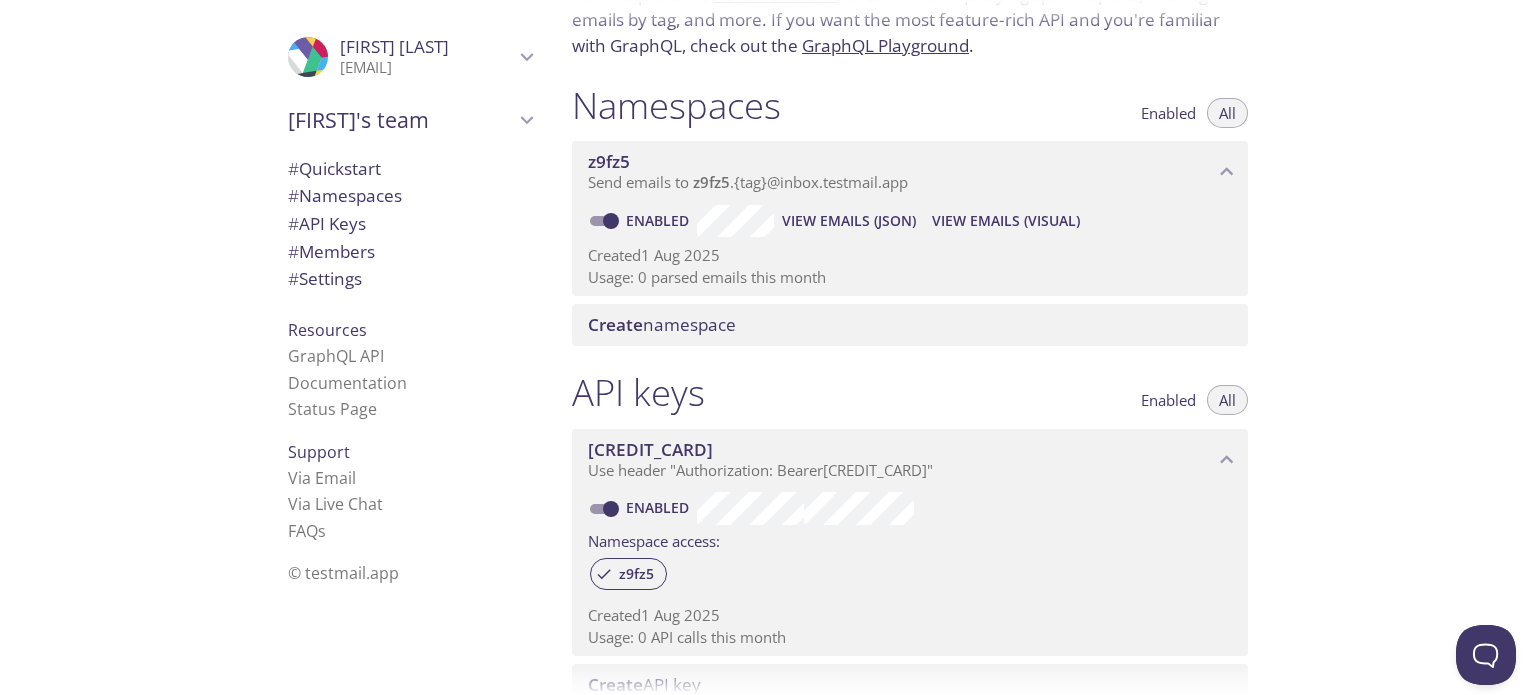 scroll, scrollTop: 169, scrollLeft: 0, axis: vertical 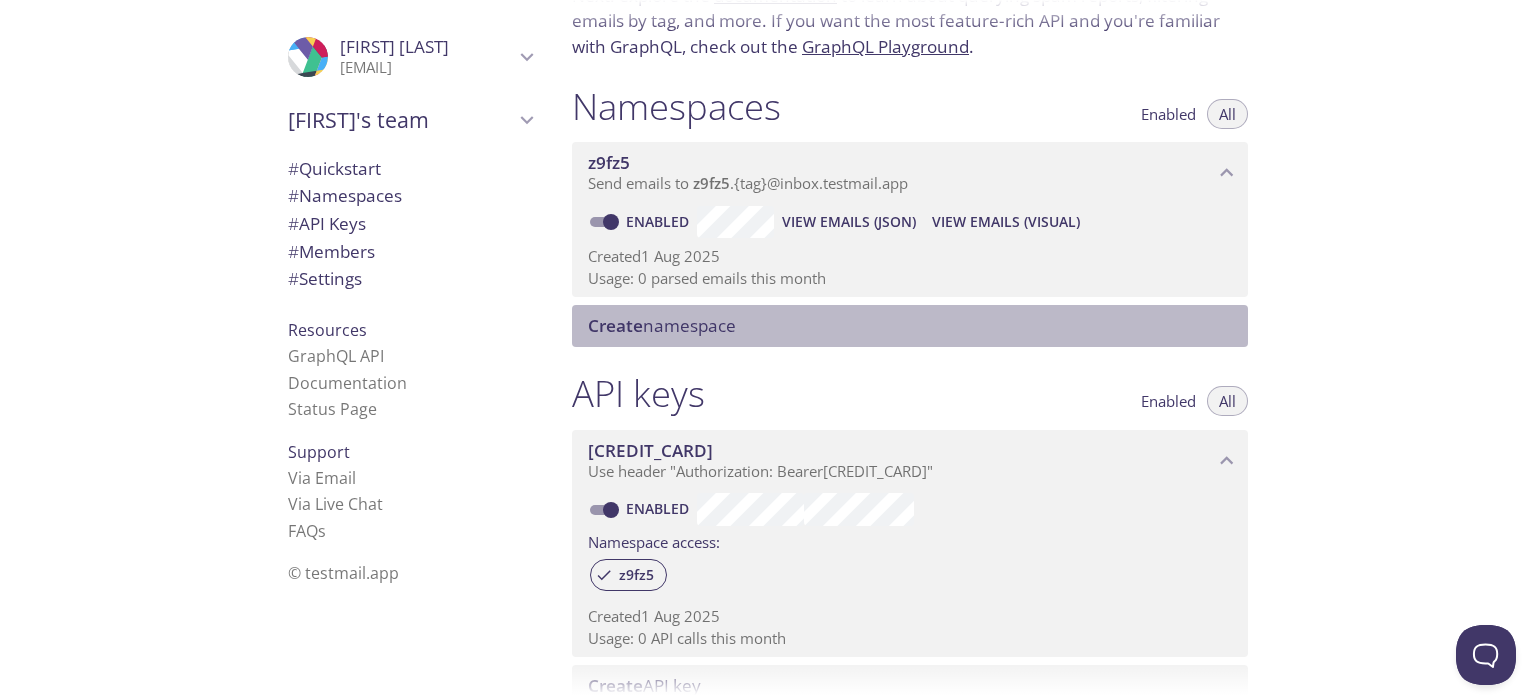 click on "Create  namespace" at bounding box center [662, 325] 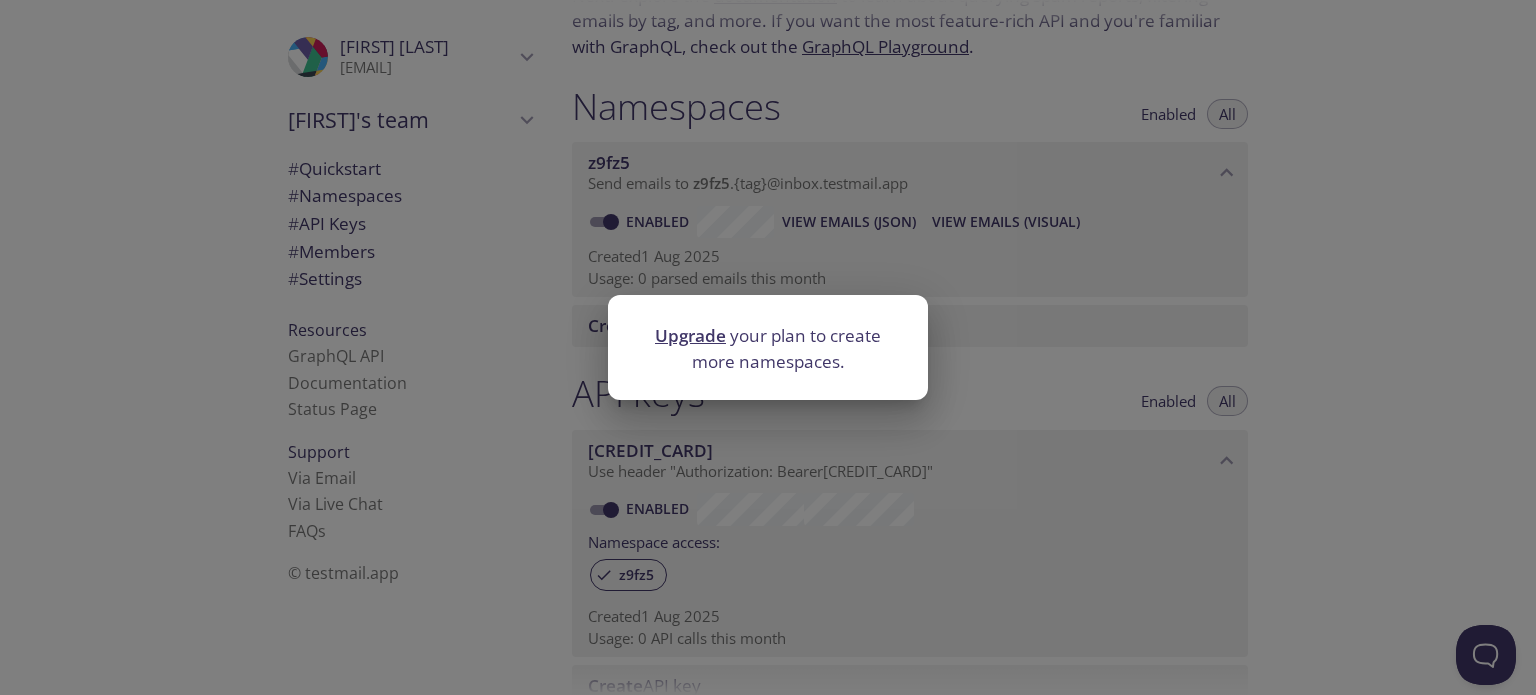 click on "Upgrade   your plan to create more namespaces." at bounding box center (768, 347) 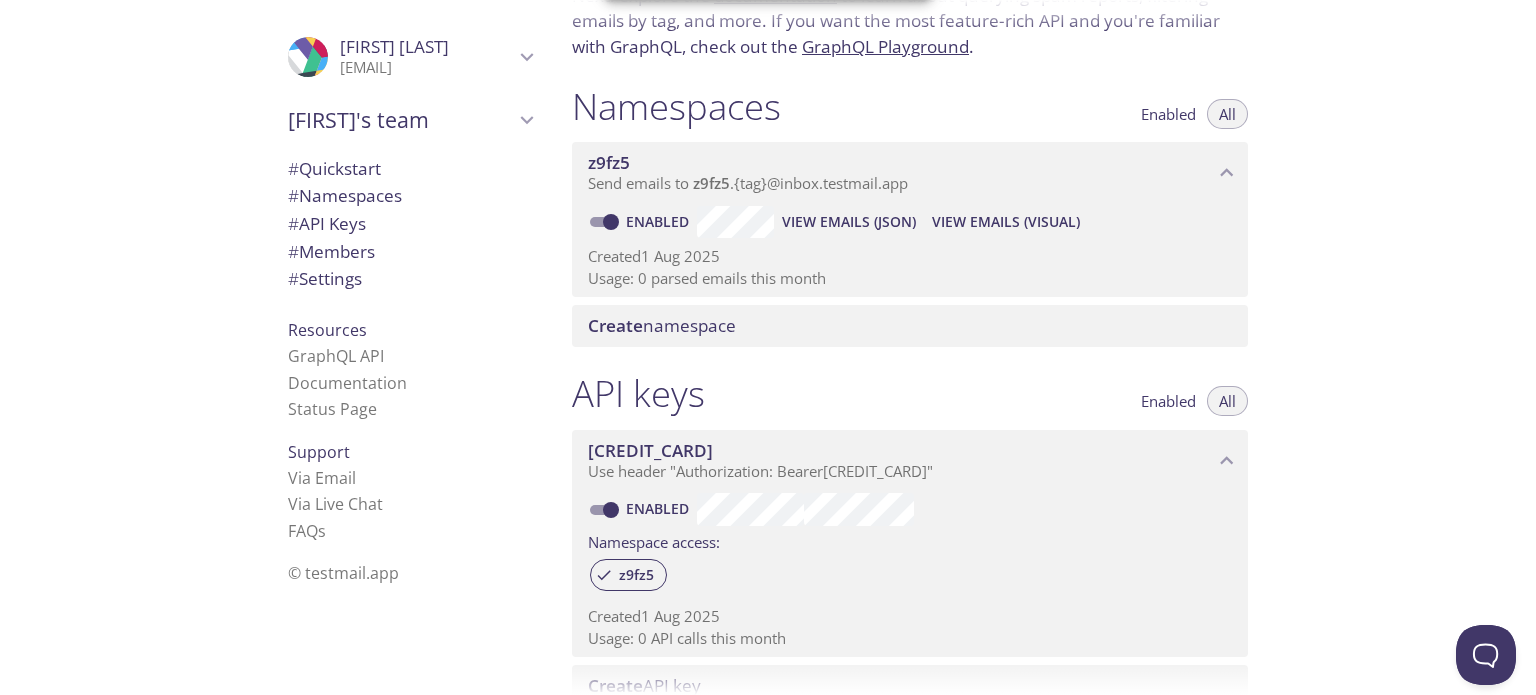 scroll, scrollTop: 0, scrollLeft: 0, axis: both 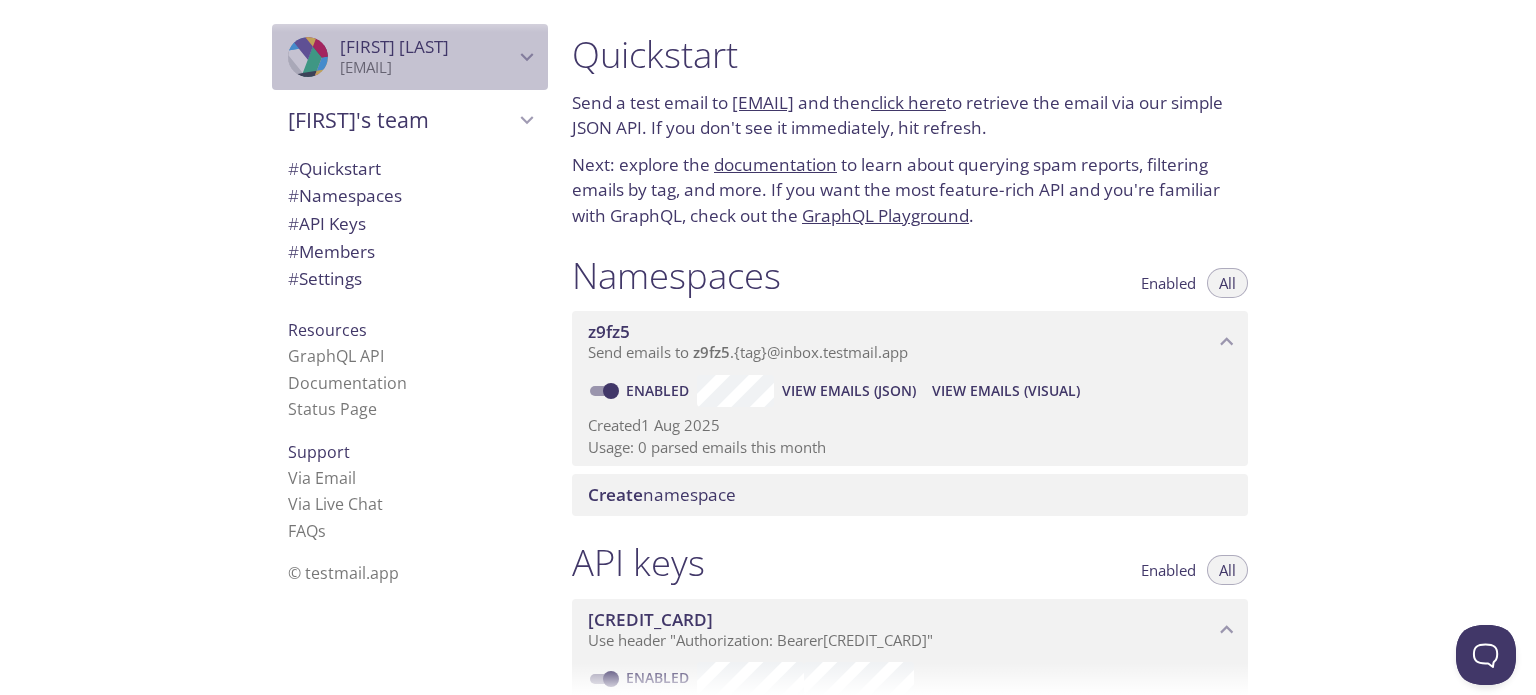 click on "[EMAIL]" at bounding box center (427, 68) 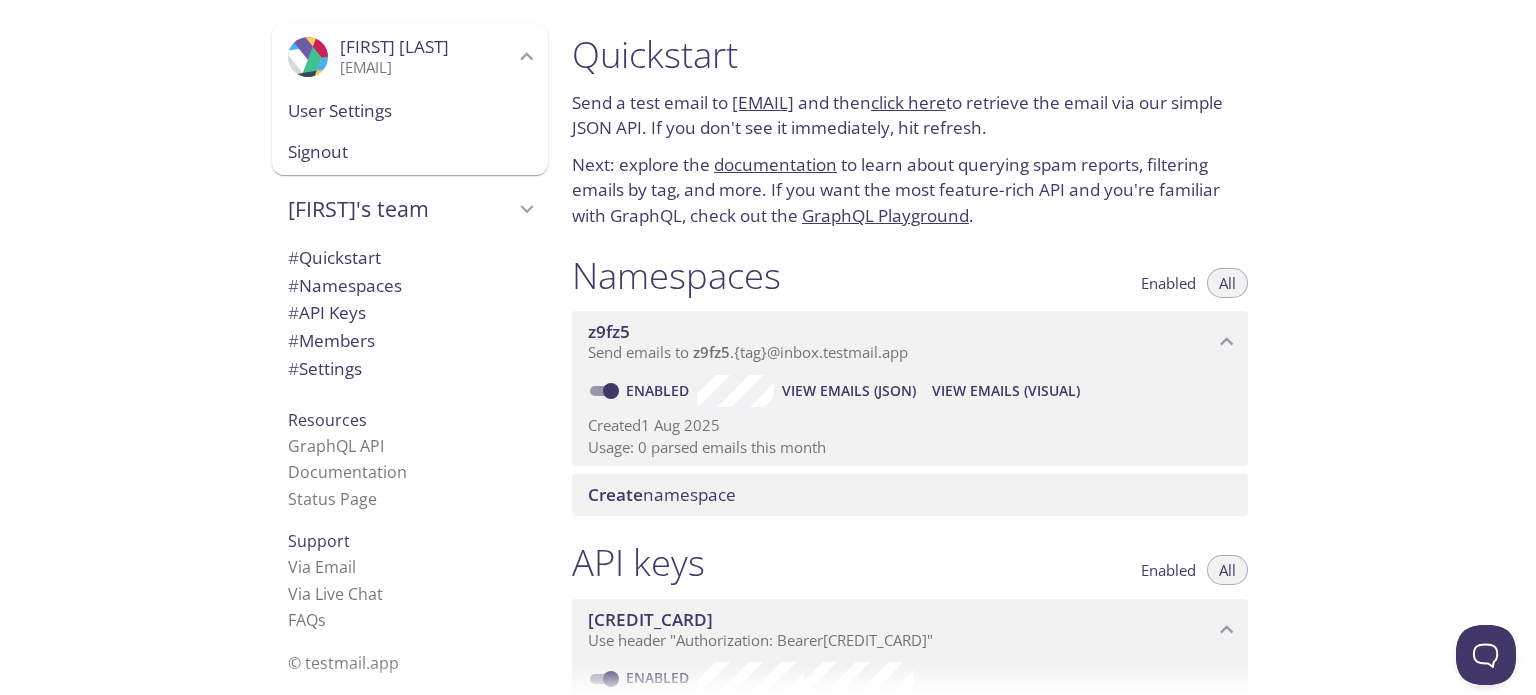 click on ".cls-1 {
fill: #6d5ca8;
}
.cls-2 {
fill: #3fc191;
}
.cls-3 {
fill: #3b4752;
}
.cls-4 {
fill: #ce1e5b;
}
.cls-5 {
fill: #f8d053;
}
.cls-6 {
fill: #48b0f7;
}
.cls-7 {
fill: #d7d9db;
}
ProfilePic [FIRST]   [LAST] [EMAIL] User Settings Signout [FIRST]'s team Create new team #  Quickstart #  Namespaces #  API Keys #  Members #  Settings Resources GraphQL API Documentation Status Page Support Via Email Via Live Chat FAQ s © testmail.app" at bounding box center (278, 347) 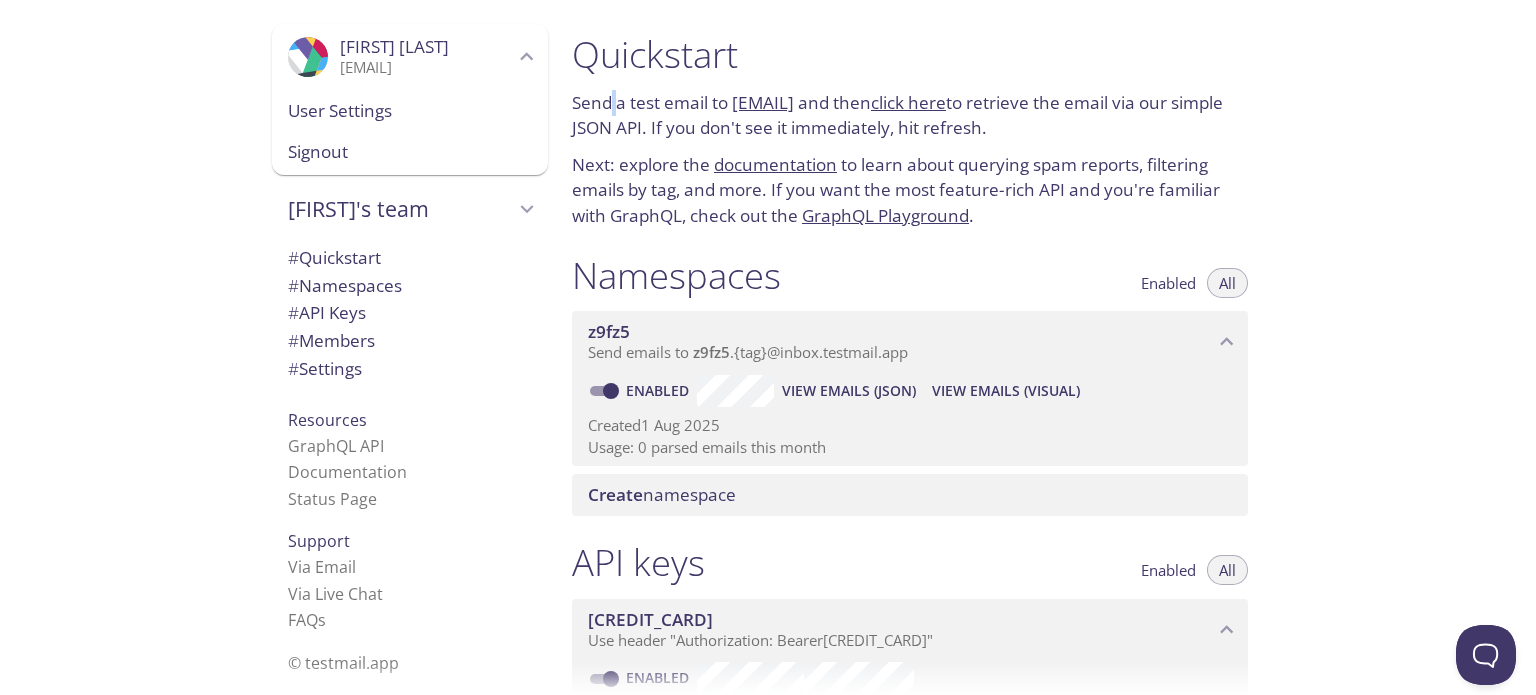 click on "Send a test email to   [EMAIL]   and then  click here  to retrieve the email via our simple JSON API. If you don't see it immediately, hit refresh." at bounding box center [910, 115] 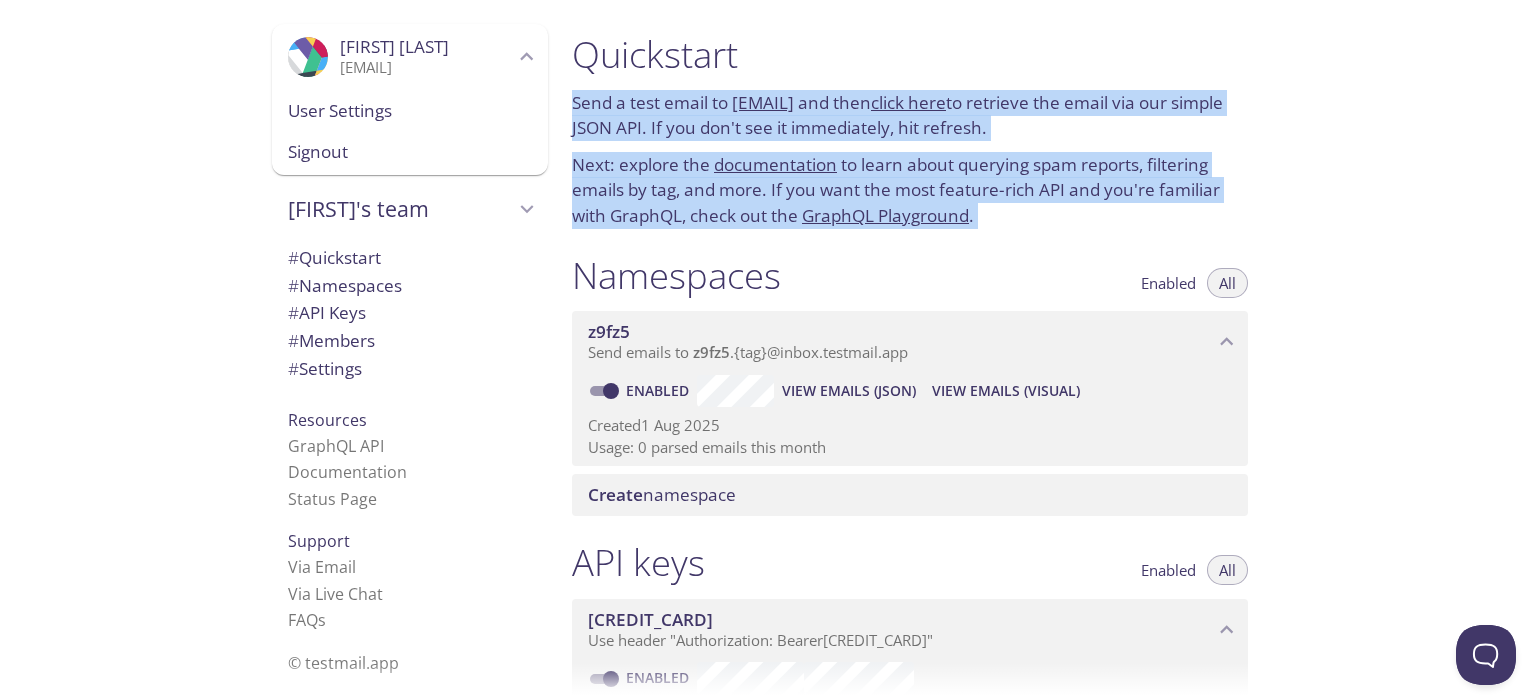 drag, startPoint x: 611, startPoint y: 99, endPoint x: 659, endPoint y: 211, distance: 121.85237 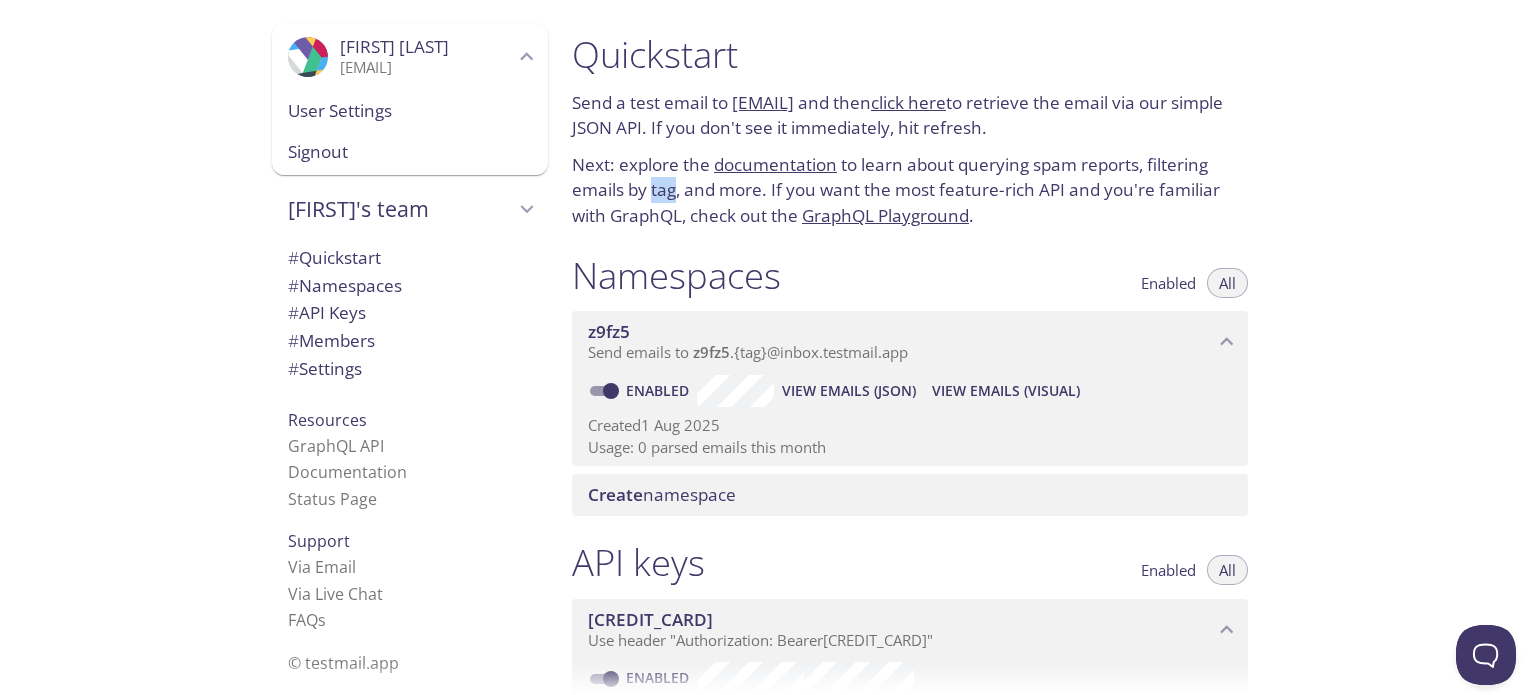 click on "Next: explore the   documentation   to learn about querying spam reports, filtering emails by tag, and more. If you want the most feature-rich API and you're familiar with GraphQL, check out the   GraphQL Playground ." at bounding box center [910, 190] 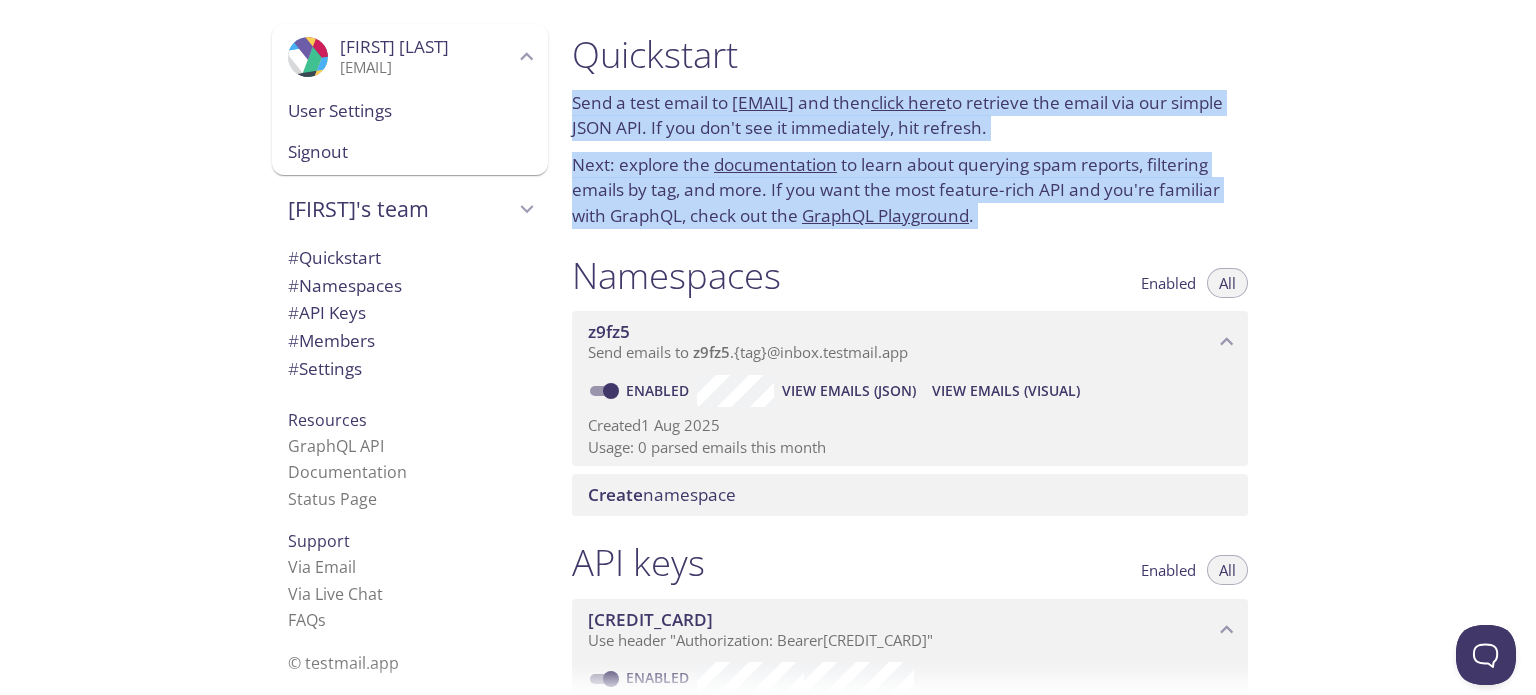 drag, startPoint x: 656, startPoint y: 192, endPoint x: 642, endPoint y: 83, distance: 109.89541 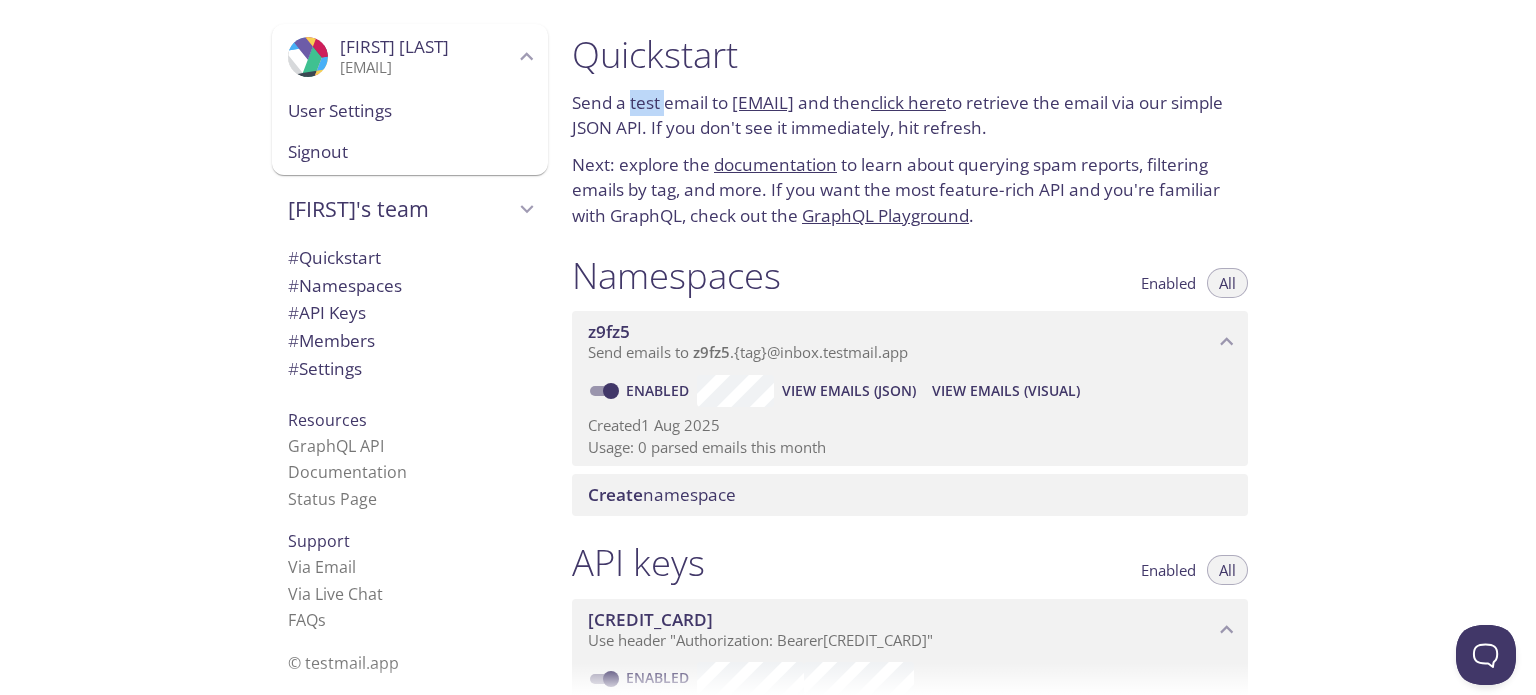click on "Send a test email to   [EMAIL]   and then  click here  to retrieve the email via our simple JSON API. If you don't see it immediately, hit refresh." at bounding box center (910, 115) 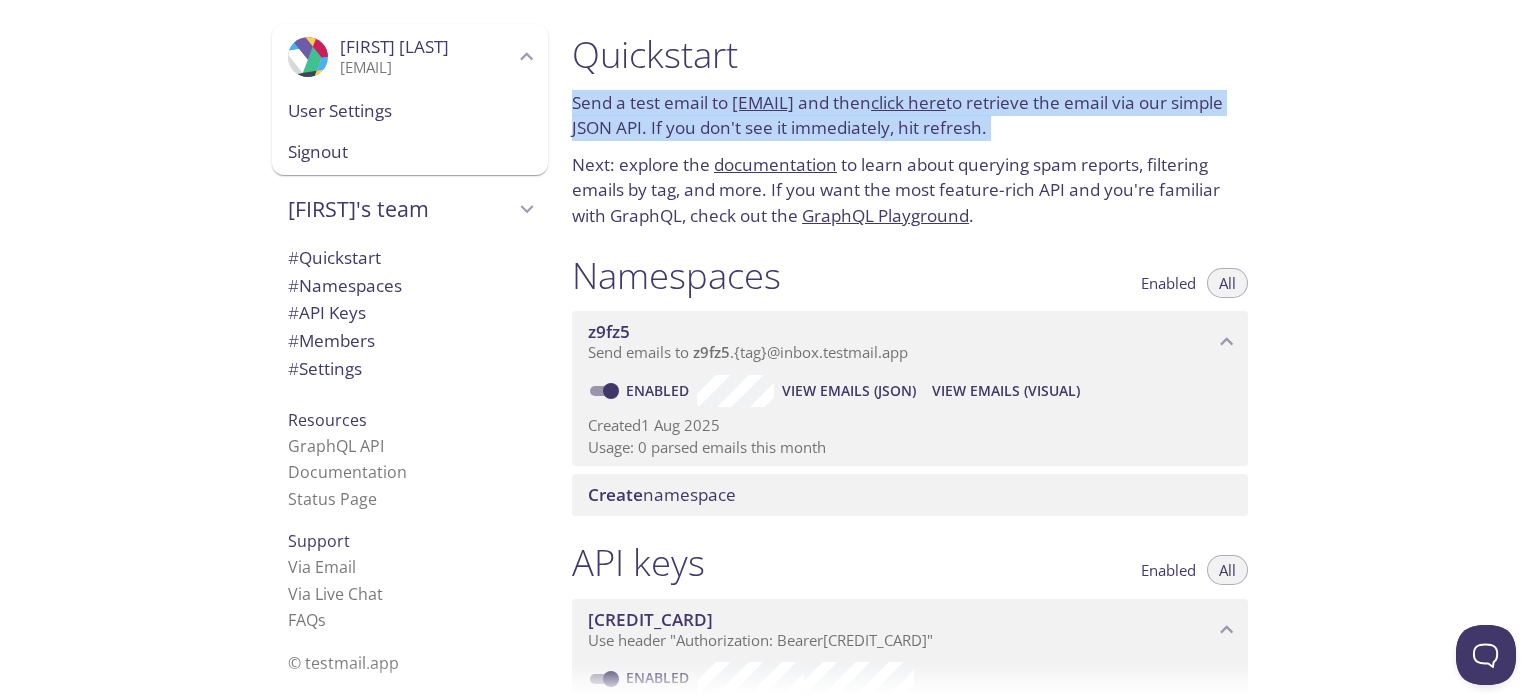 click on "Send a test email to   [EMAIL]   and then  click here  to retrieve the email via our simple JSON API. If you don't see it immediately, hit refresh." at bounding box center [910, 115] 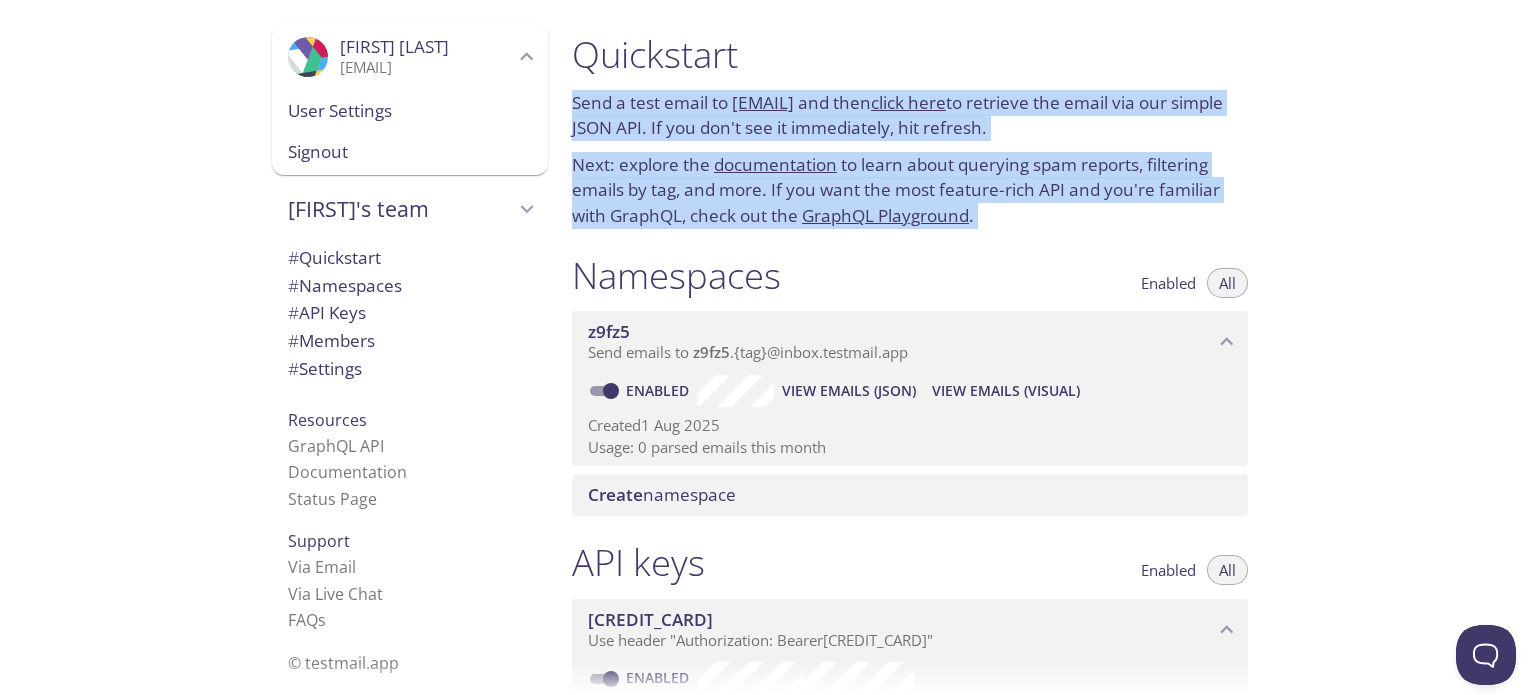 drag, startPoint x: 640, startPoint y: 111, endPoint x: 665, endPoint y: 184, distance: 77.16217 